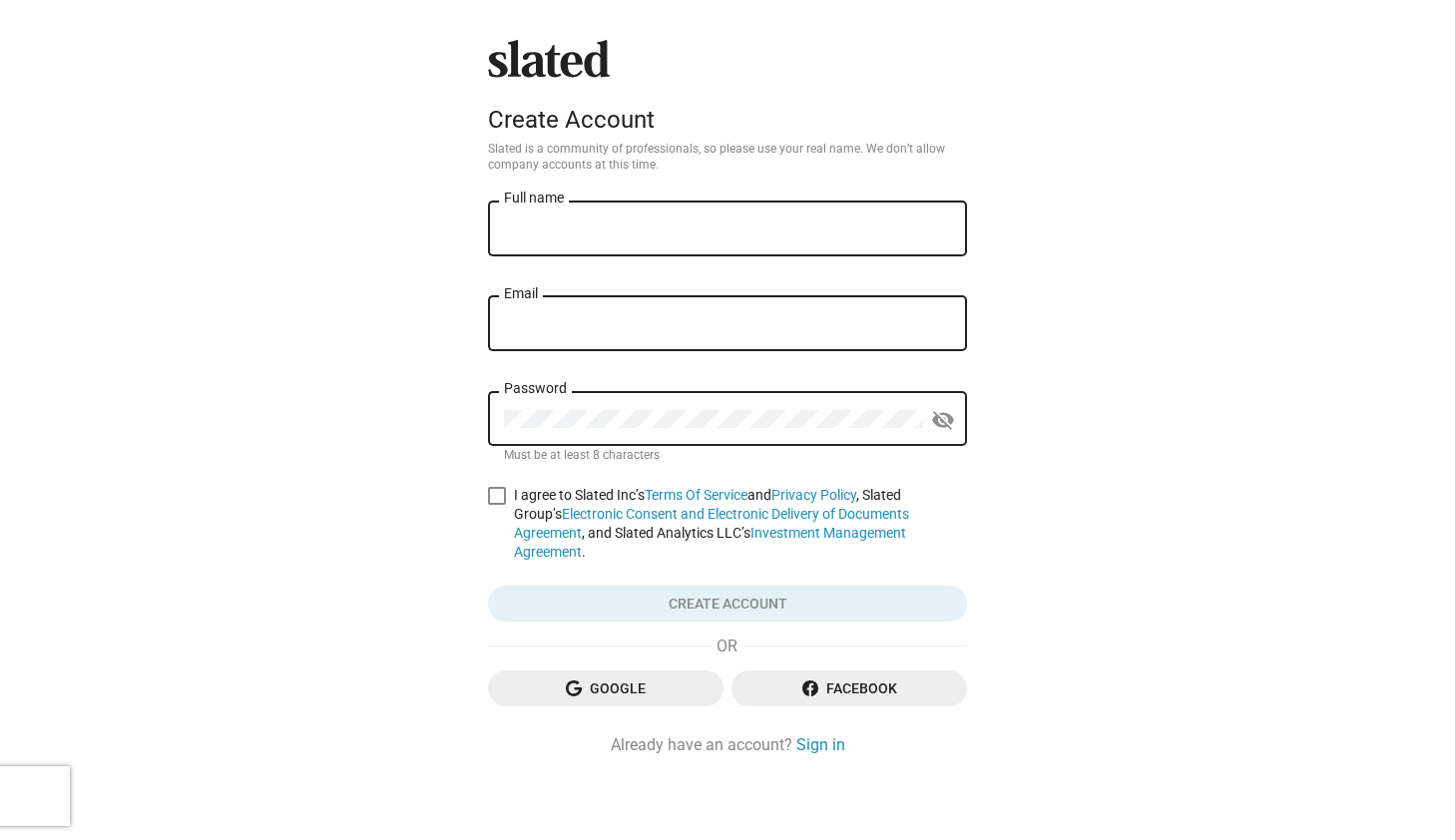 scroll, scrollTop: 0, scrollLeft: 0, axis: both 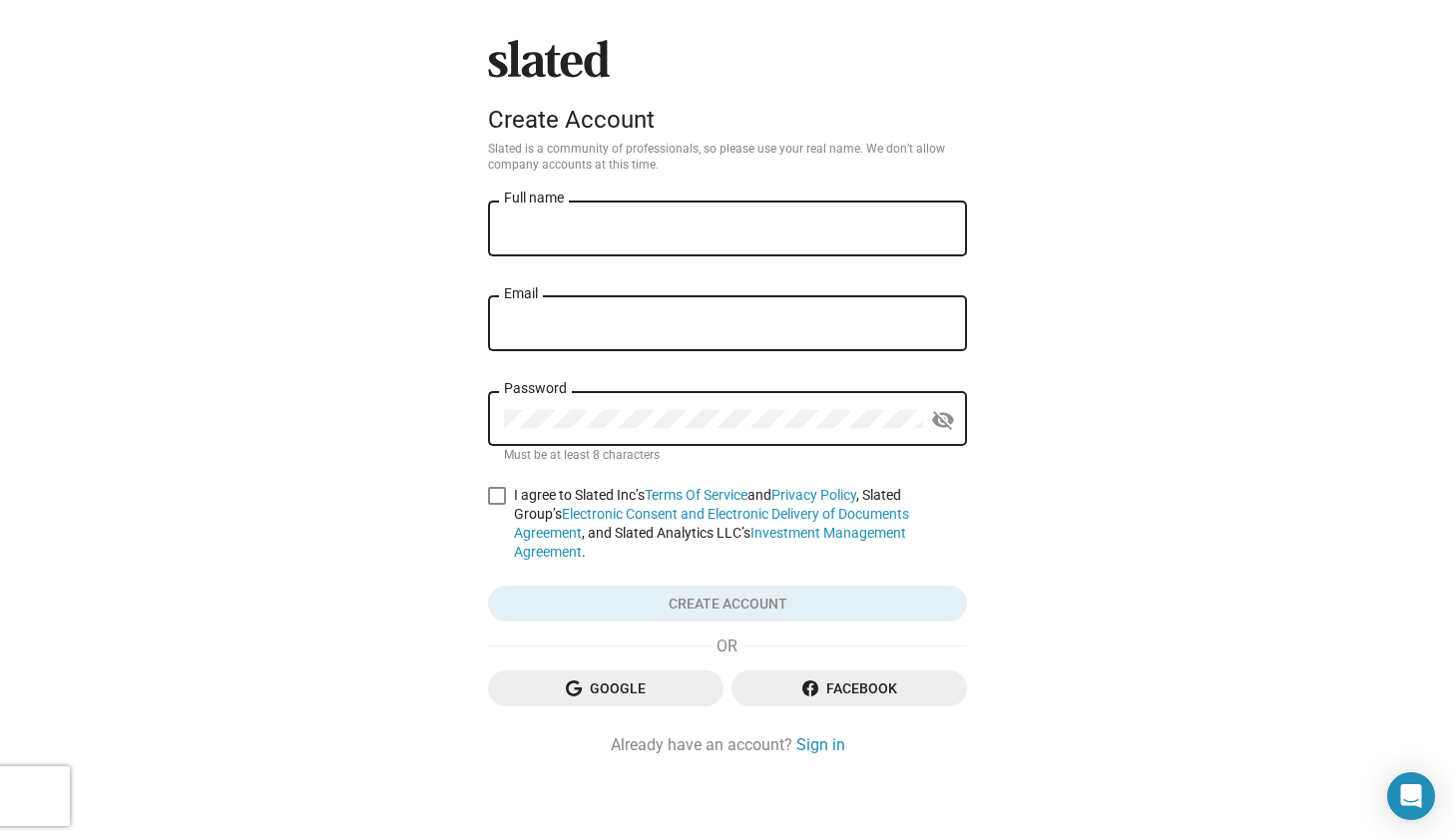 click on "Full name" at bounding box center (728, 229) 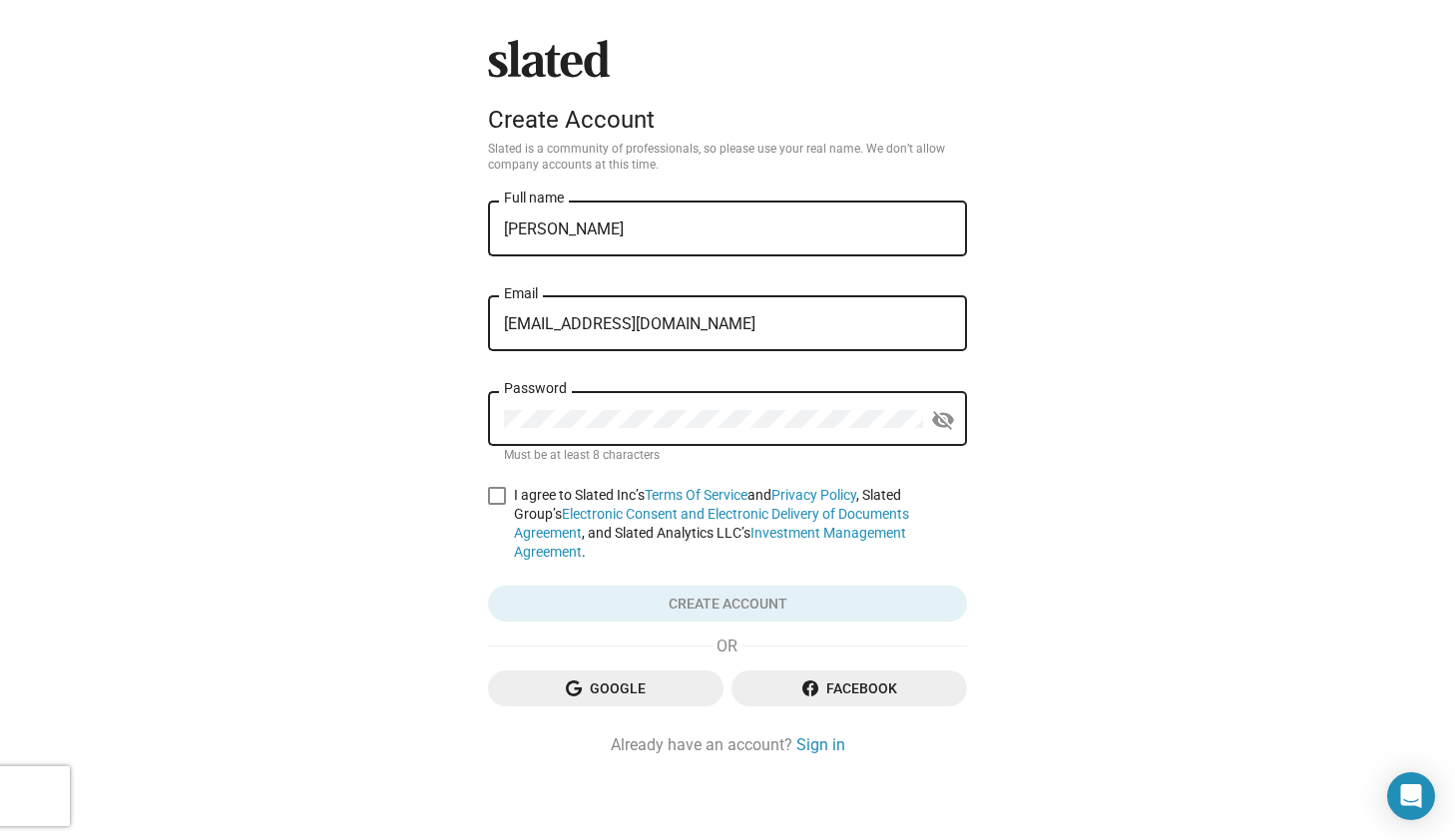drag, startPoint x: 690, startPoint y: 317, endPoint x: 470, endPoint y: 281, distance: 222.926 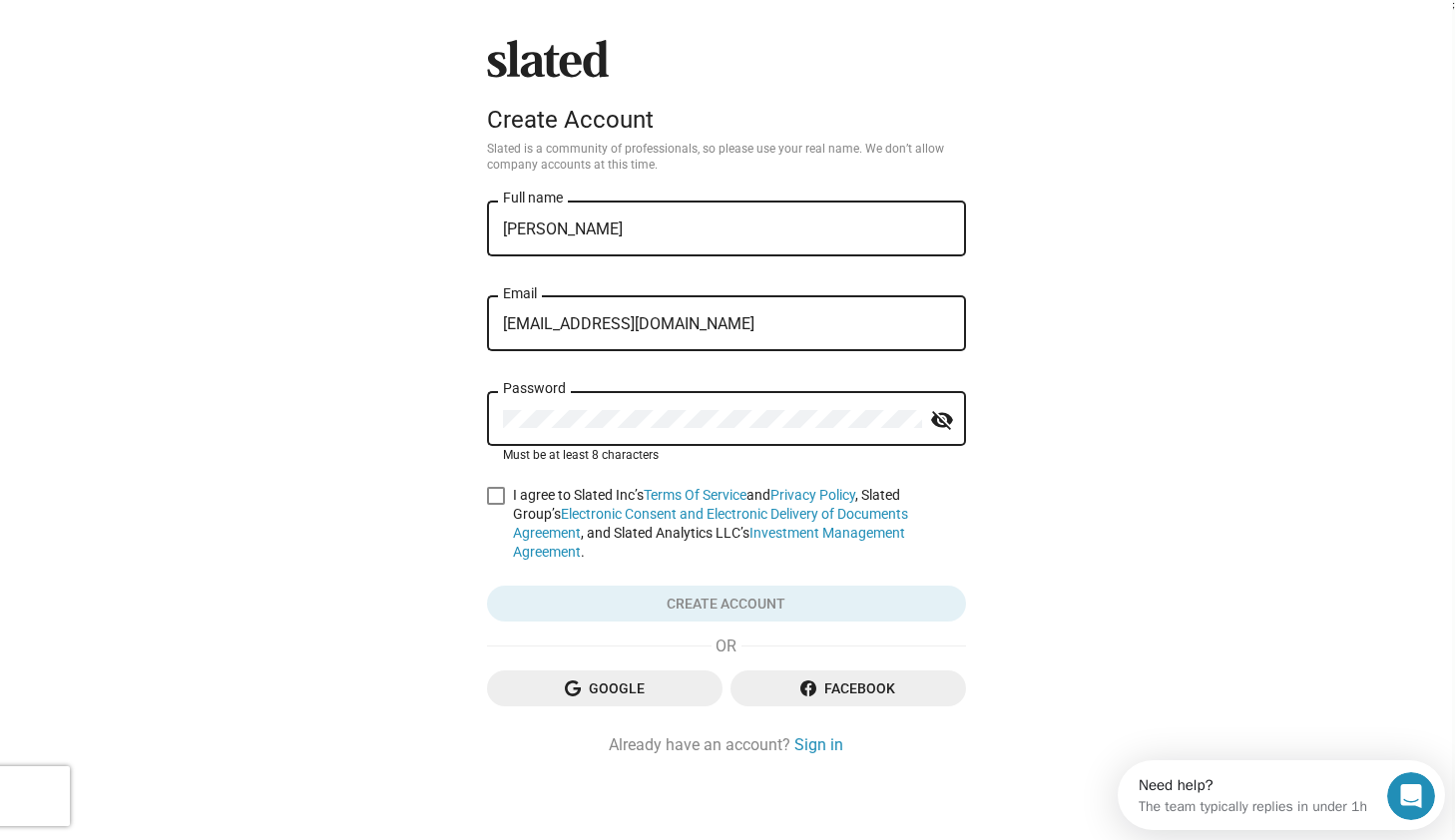 scroll, scrollTop: 0, scrollLeft: 0, axis: both 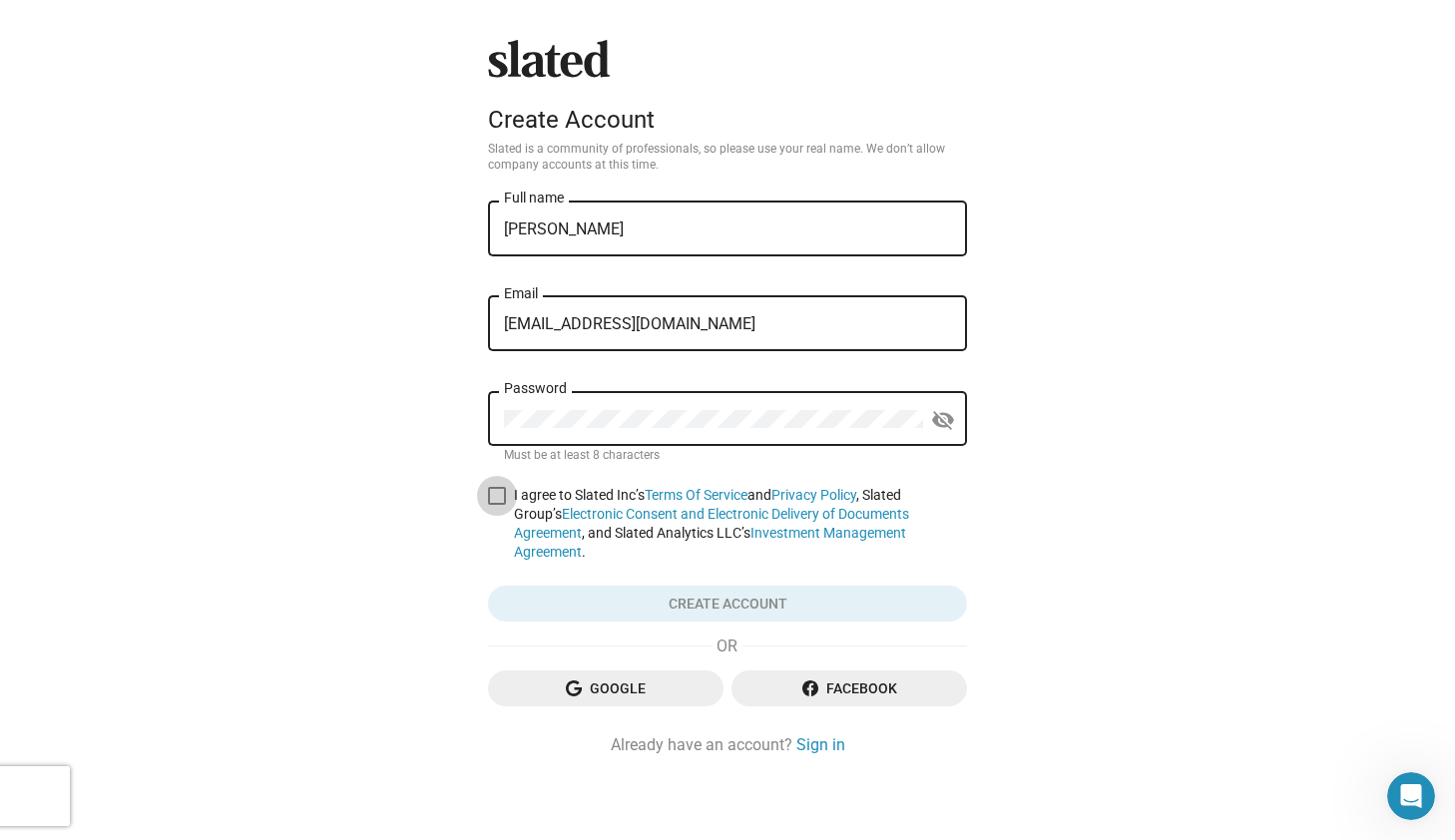 drag, startPoint x: 491, startPoint y: 490, endPoint x: 604, endPoint y: 552, distance: 128.89143 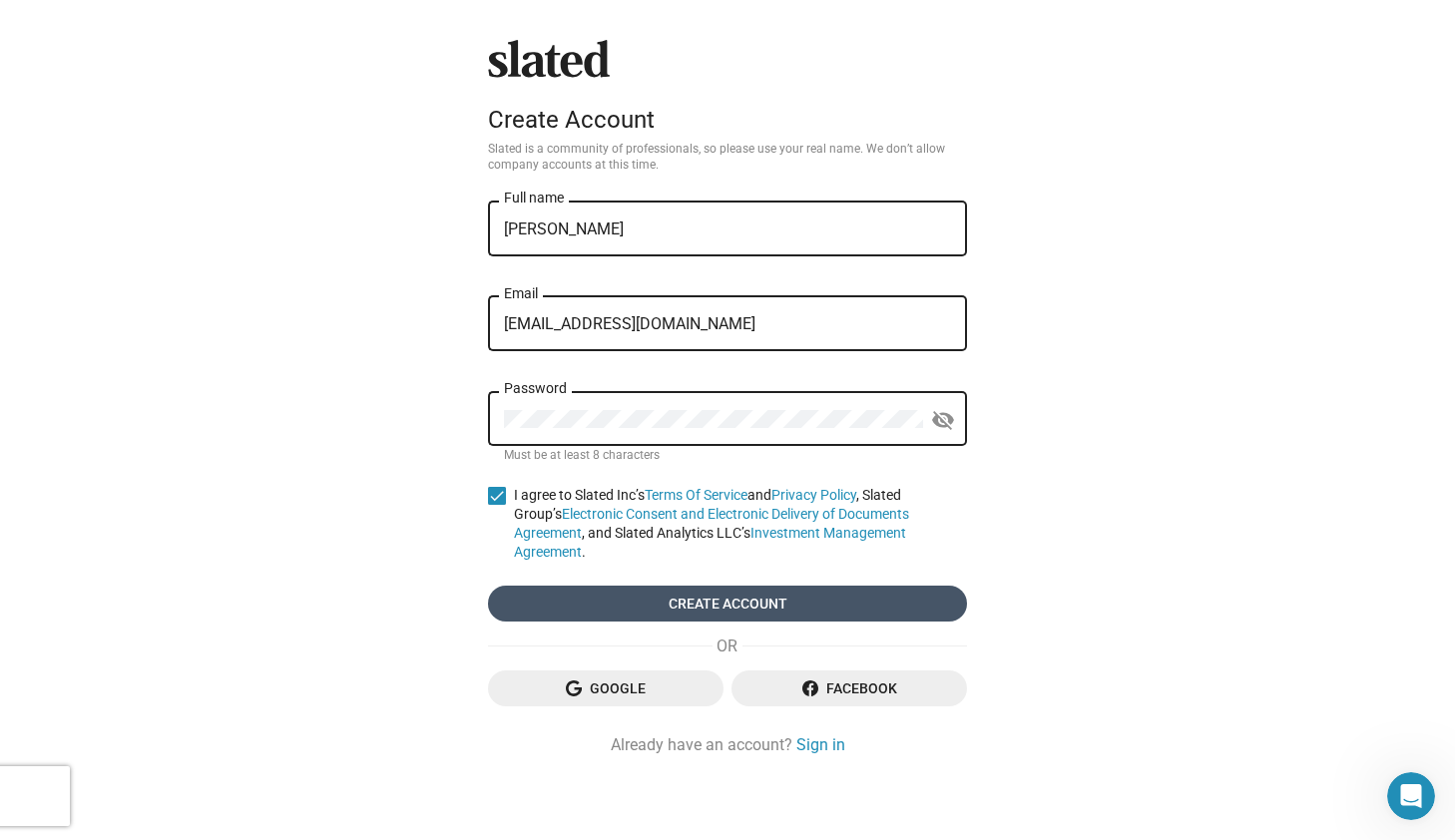click on "Create account" 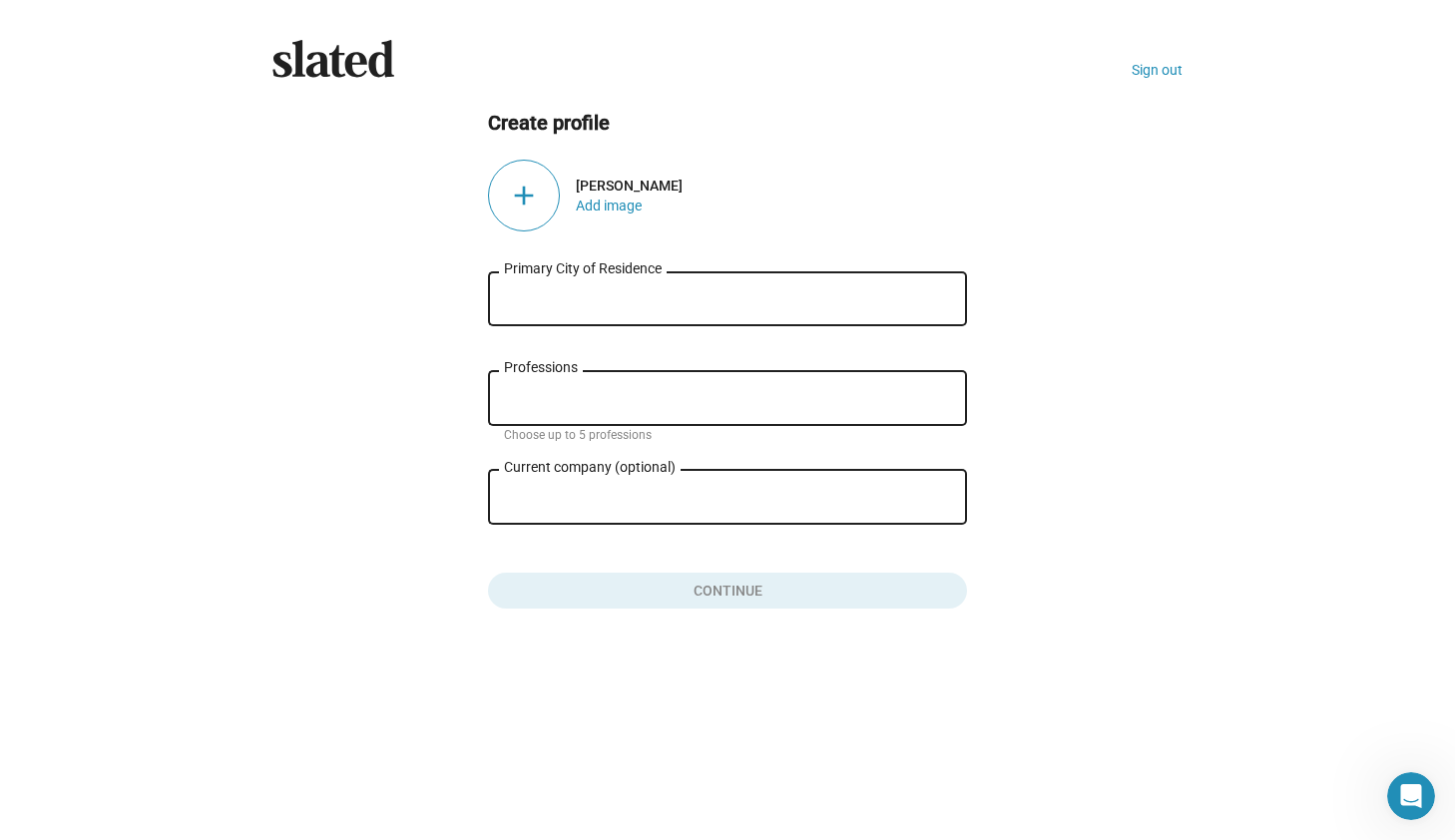 click on "Primary City of Residence" at bounding box center [728, 299] 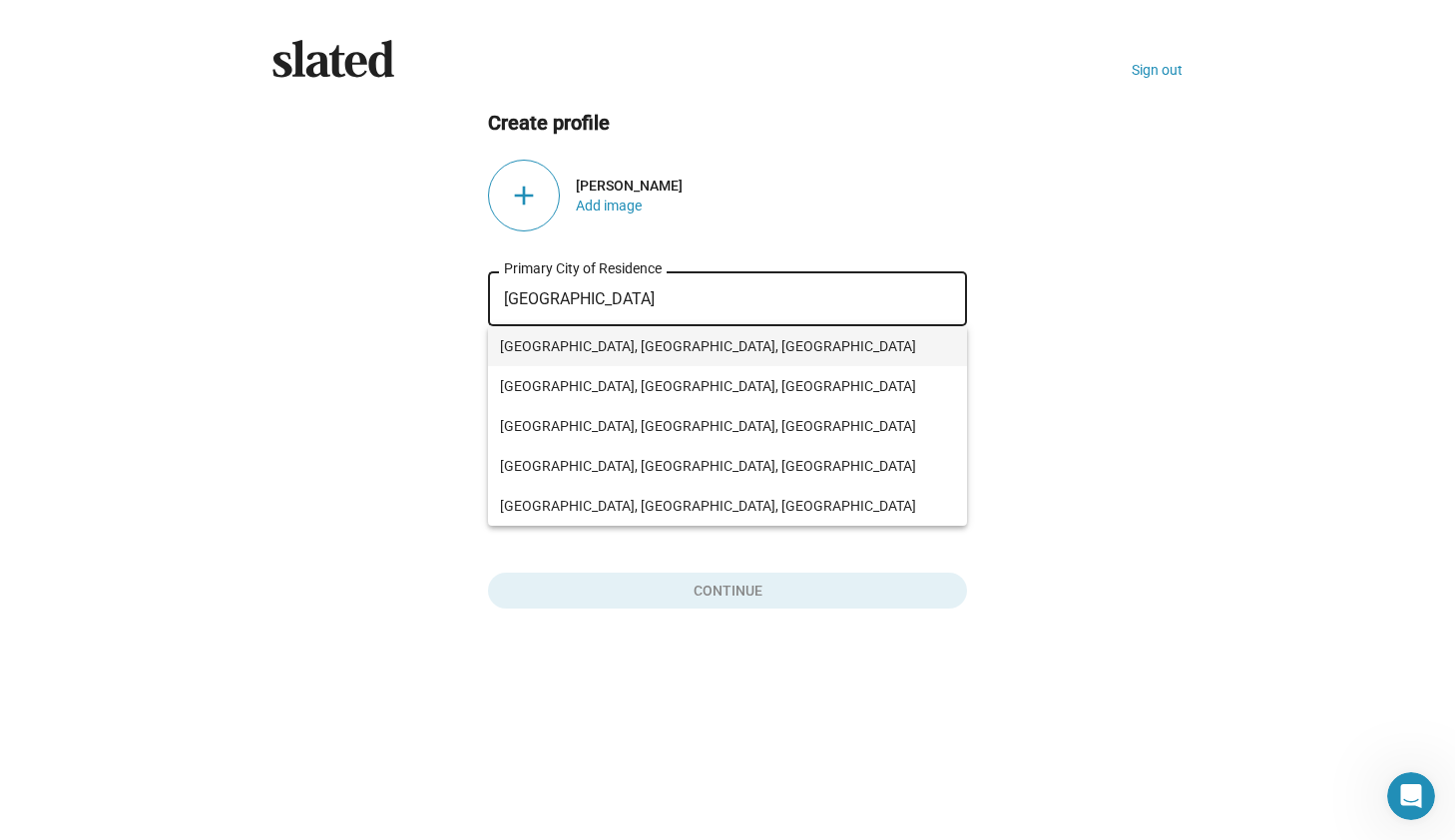 click on "[GEOGRAPHIC_DATA], [GEOGRAPHIC_DATA], [GEOGRAPHIC_DATA]" at bounding box center [728, 346] 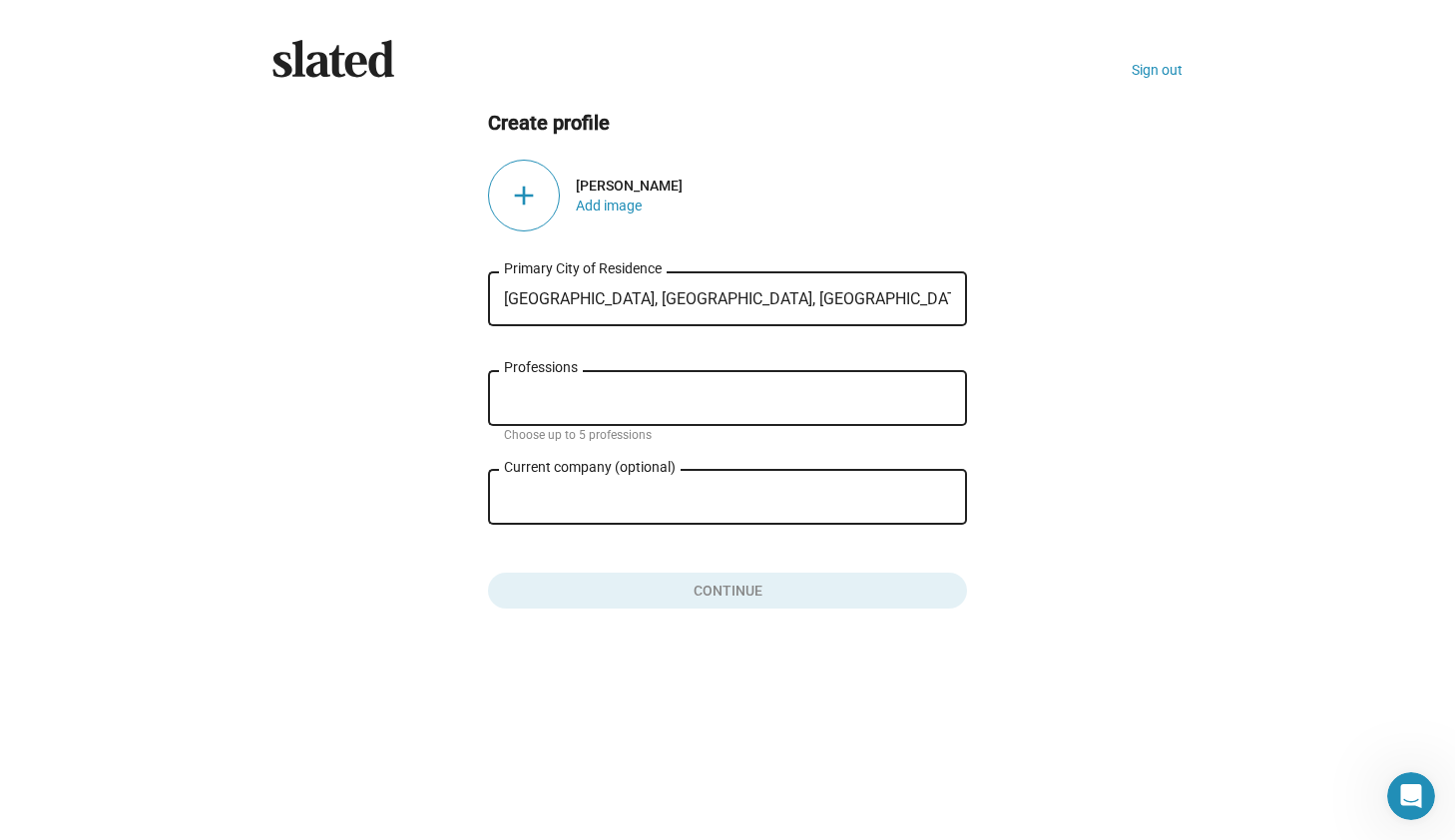 click on "Professions" 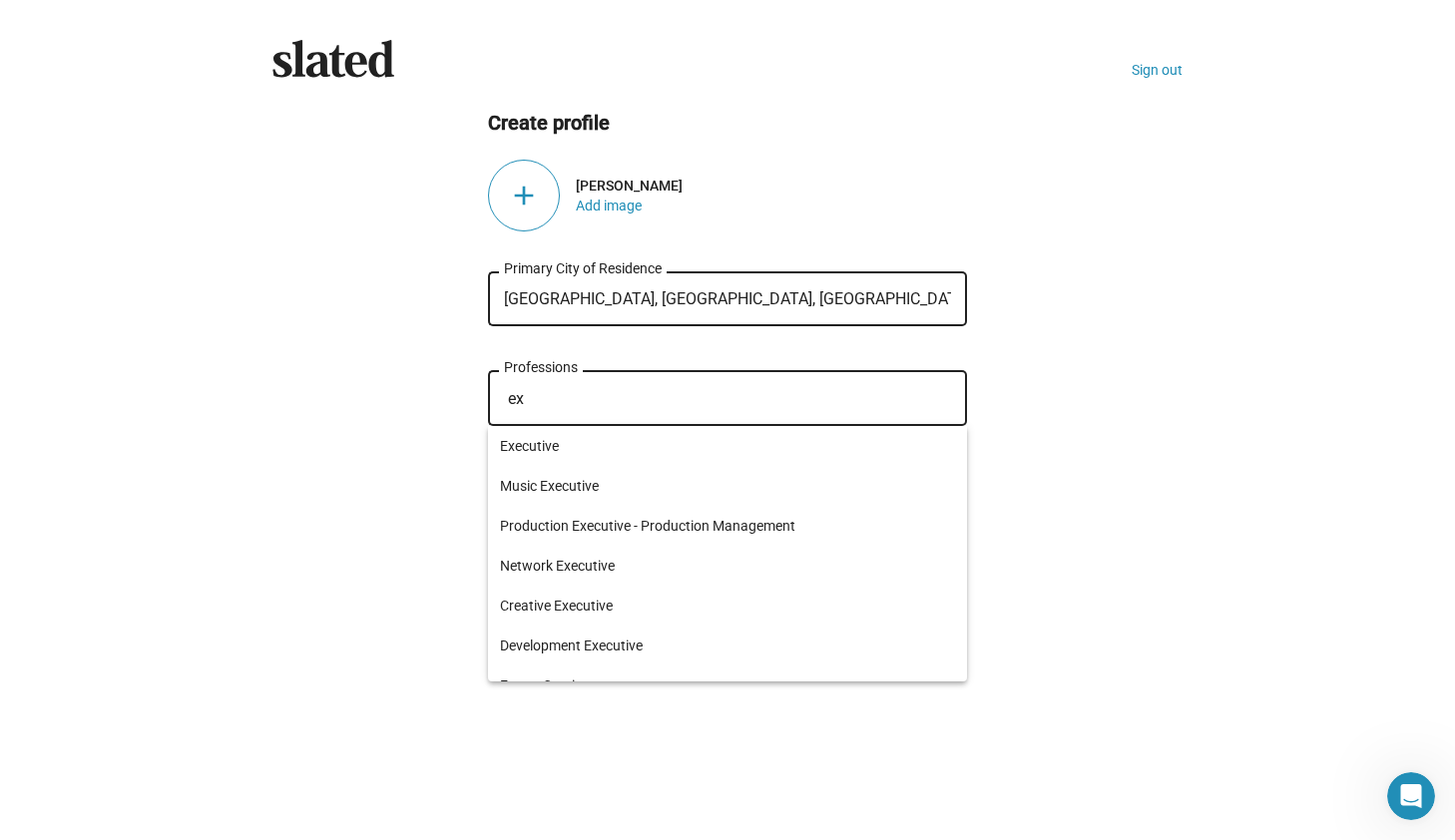 type on "e" 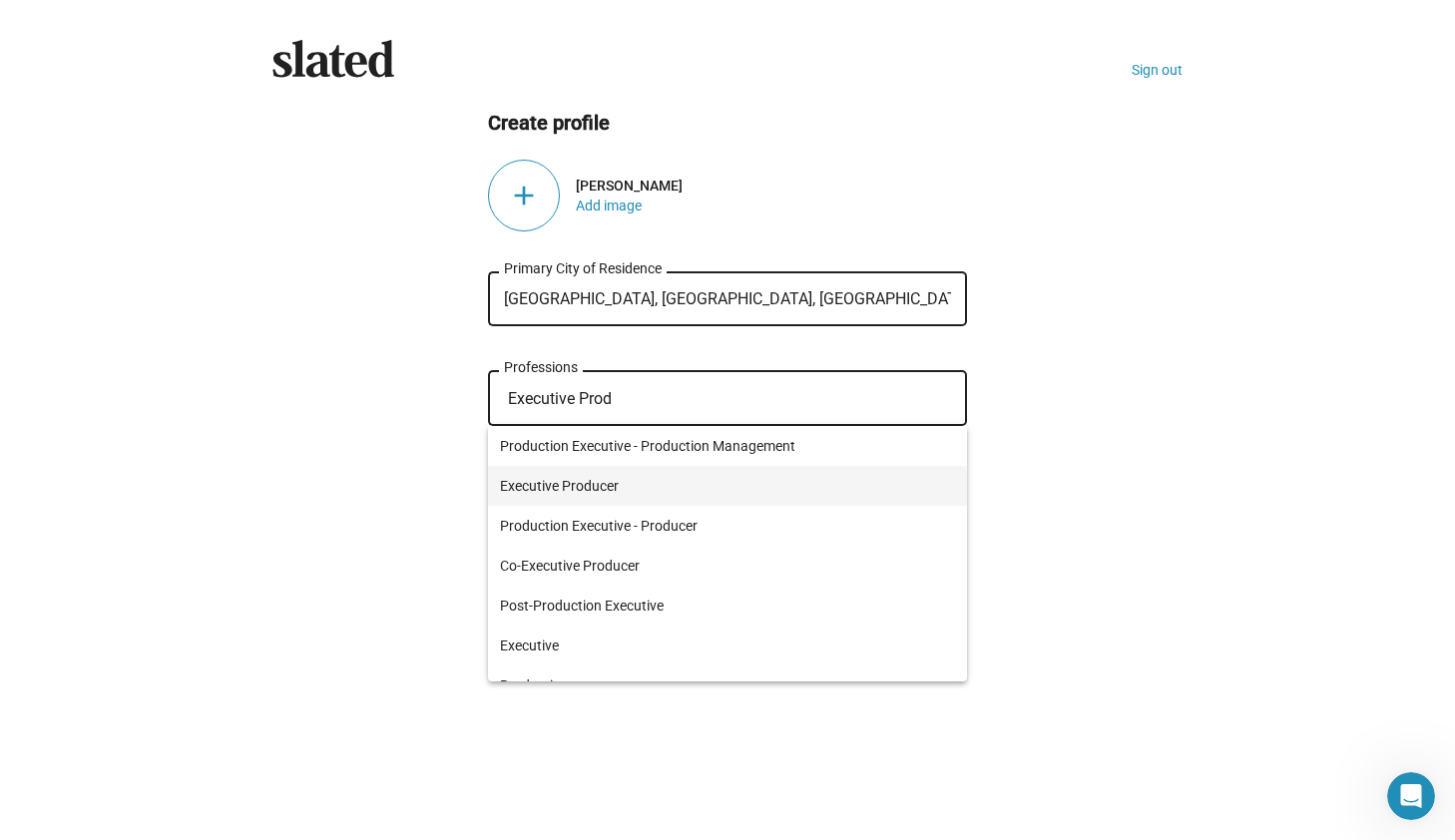type on "Executive Prod" 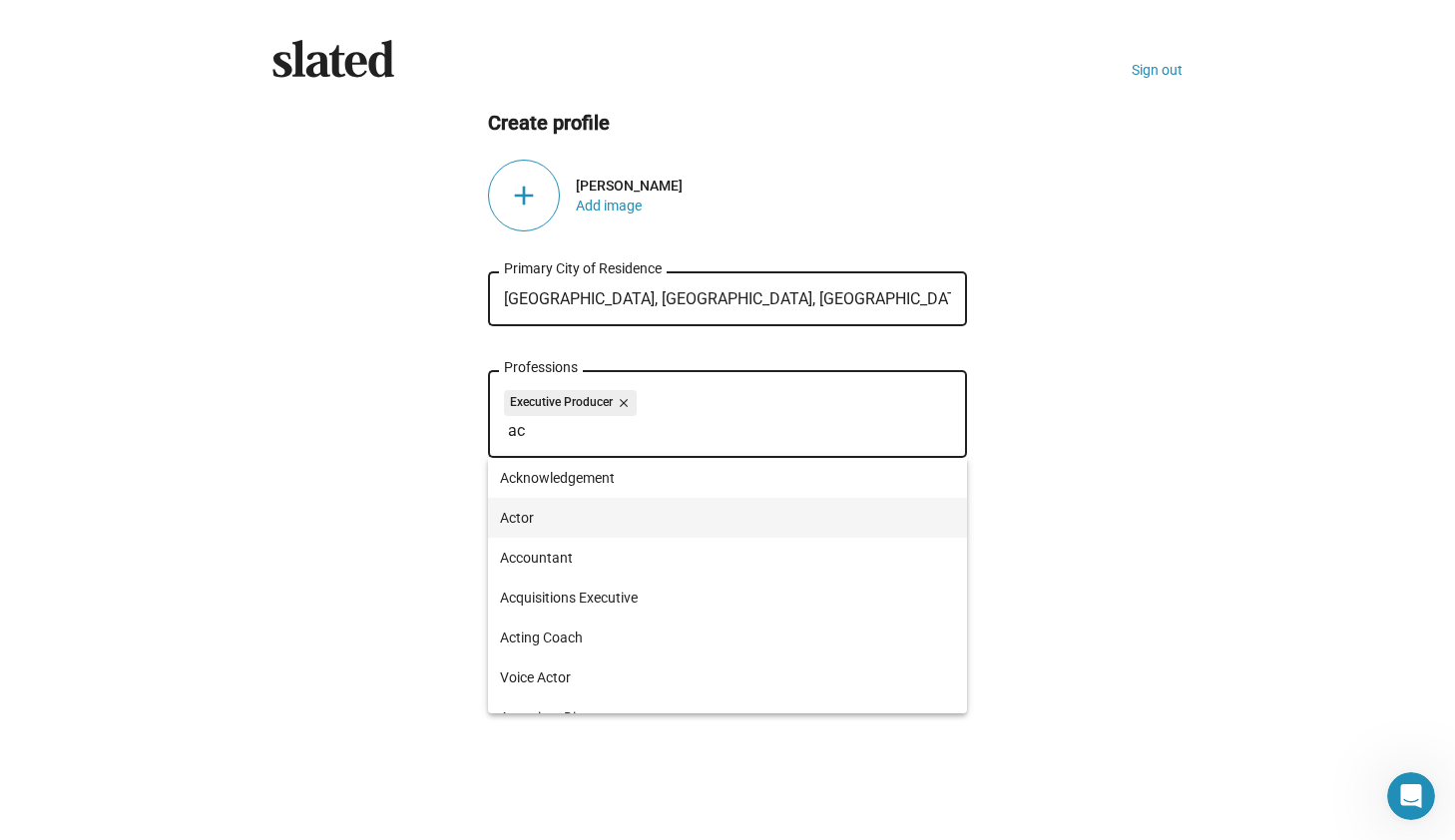type on "ac" 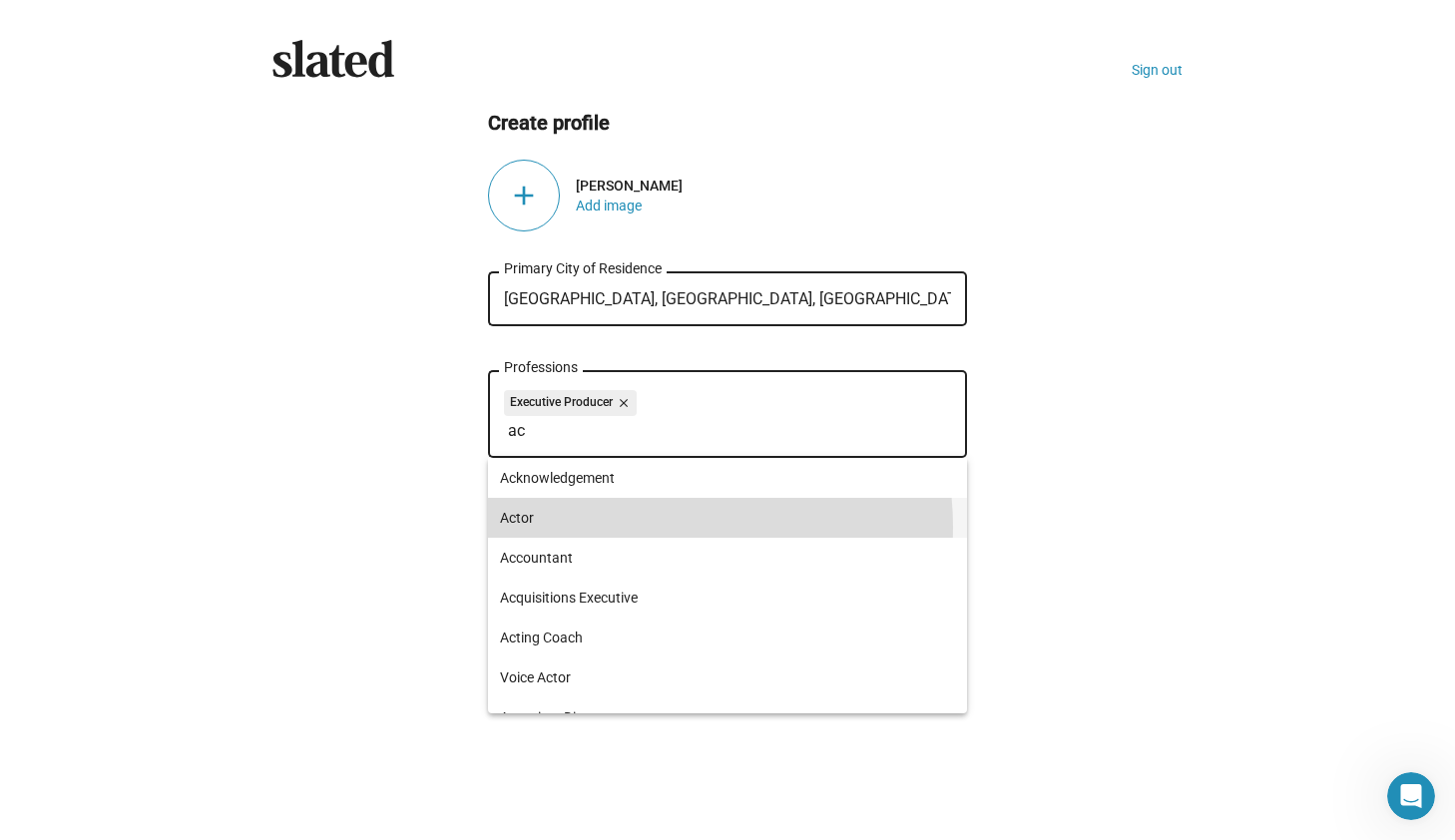 click on "Actor" at bounding box center [728, 518] 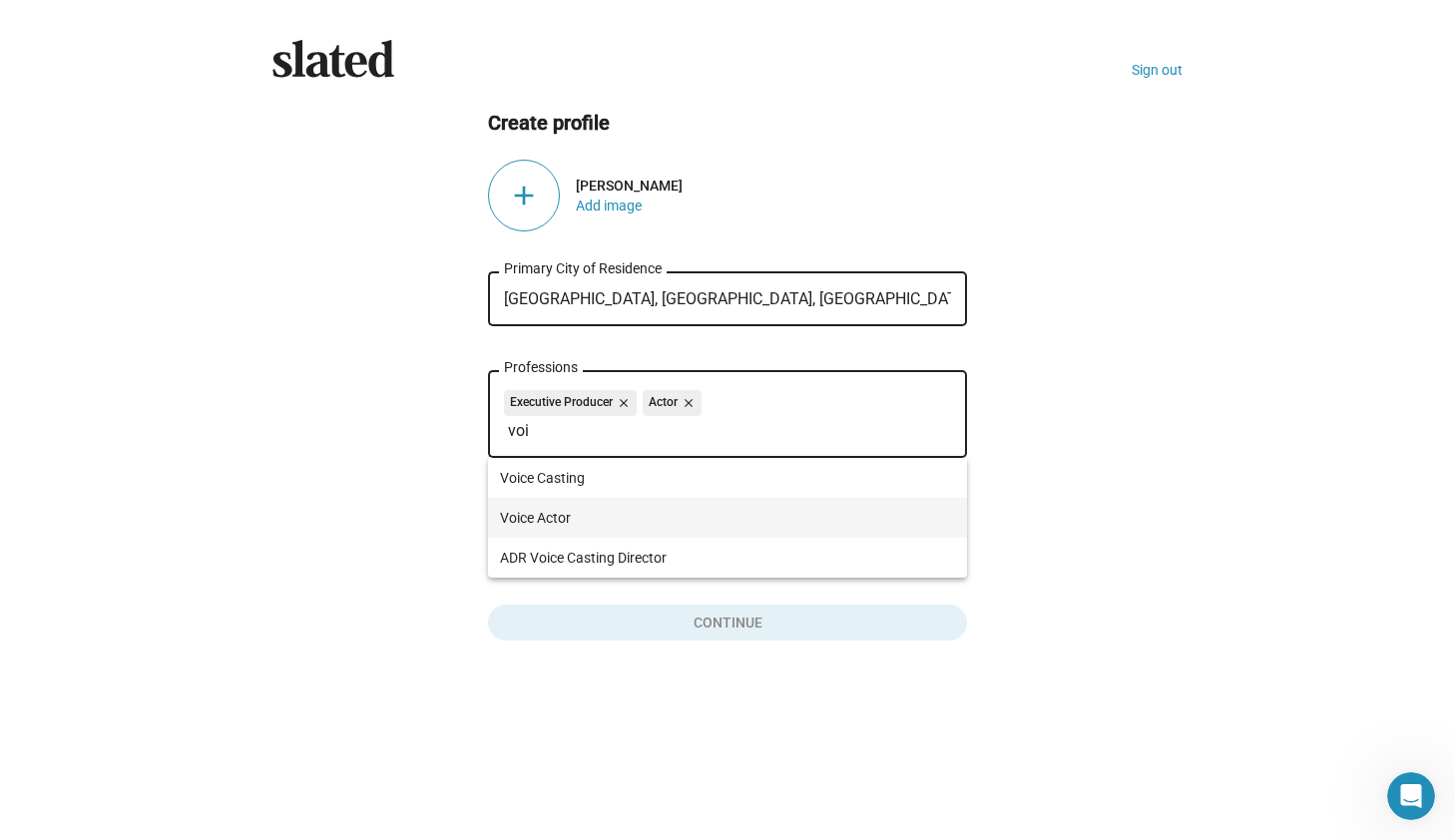 type on "voi" 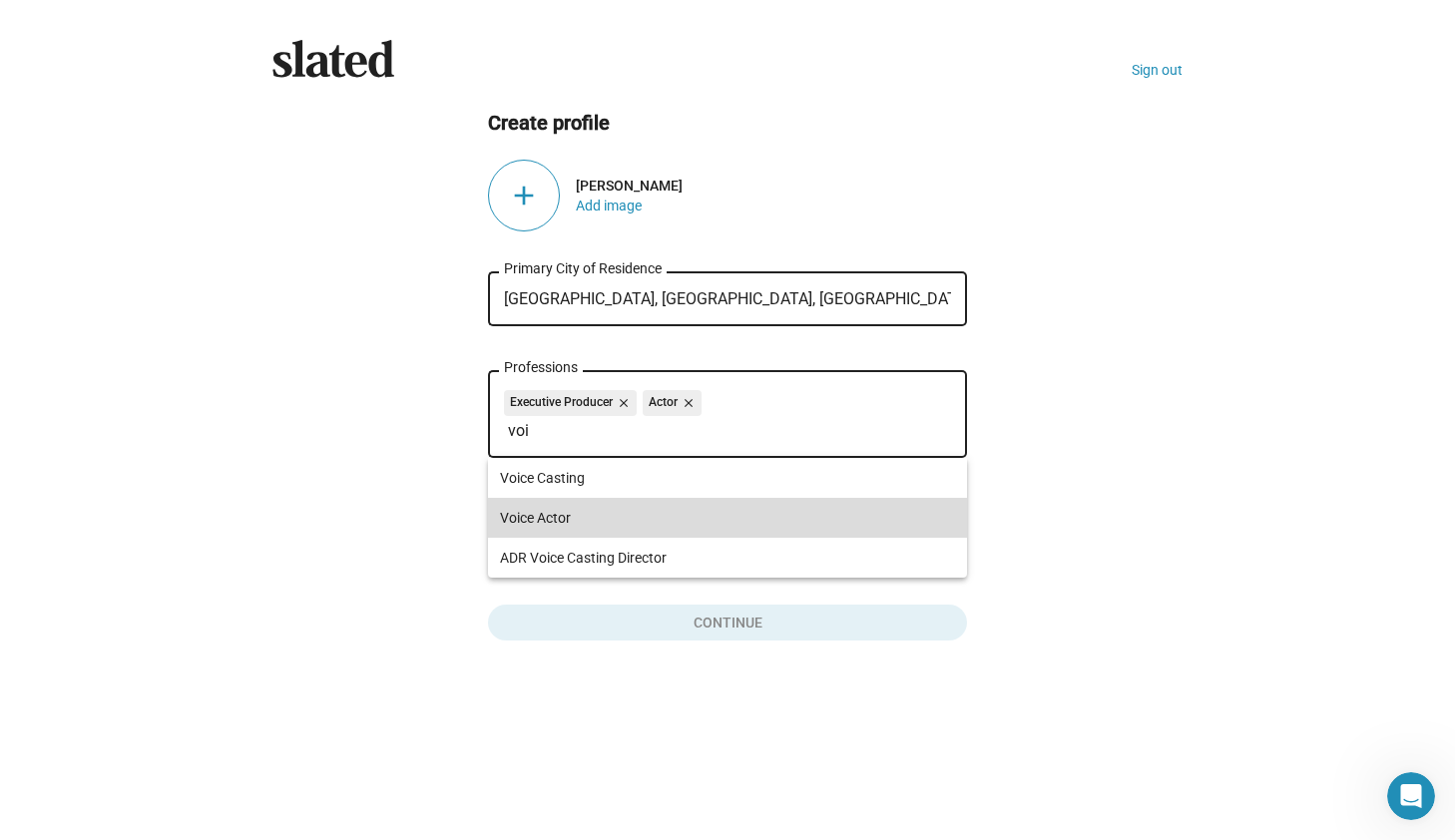 click on "Voice Actor" at bounding box center [728, 518] 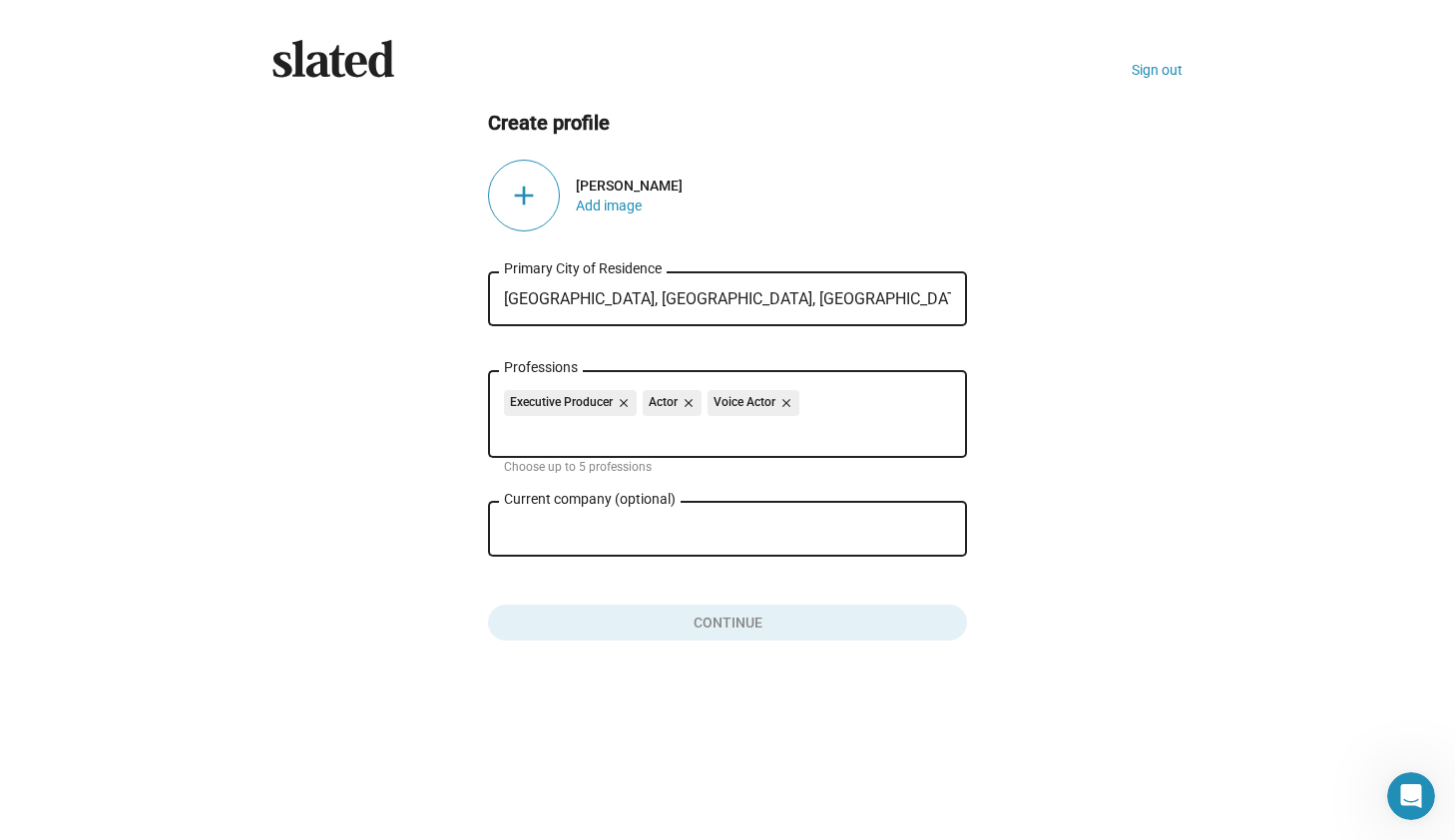 click on "Current company (optional)" at bounding box center [714, 530] 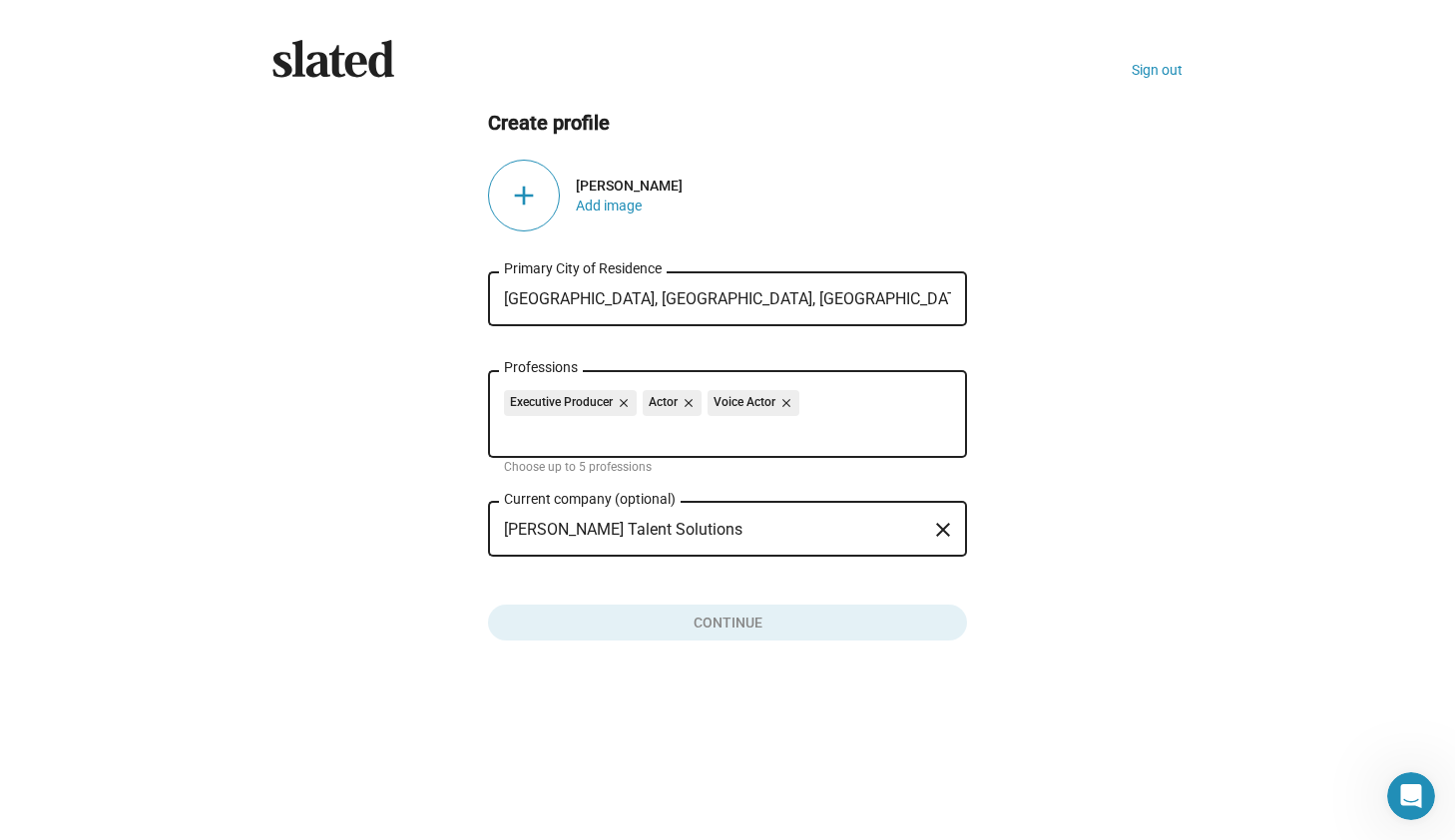 type on "[PERSON_NAME] Talent Solutions" 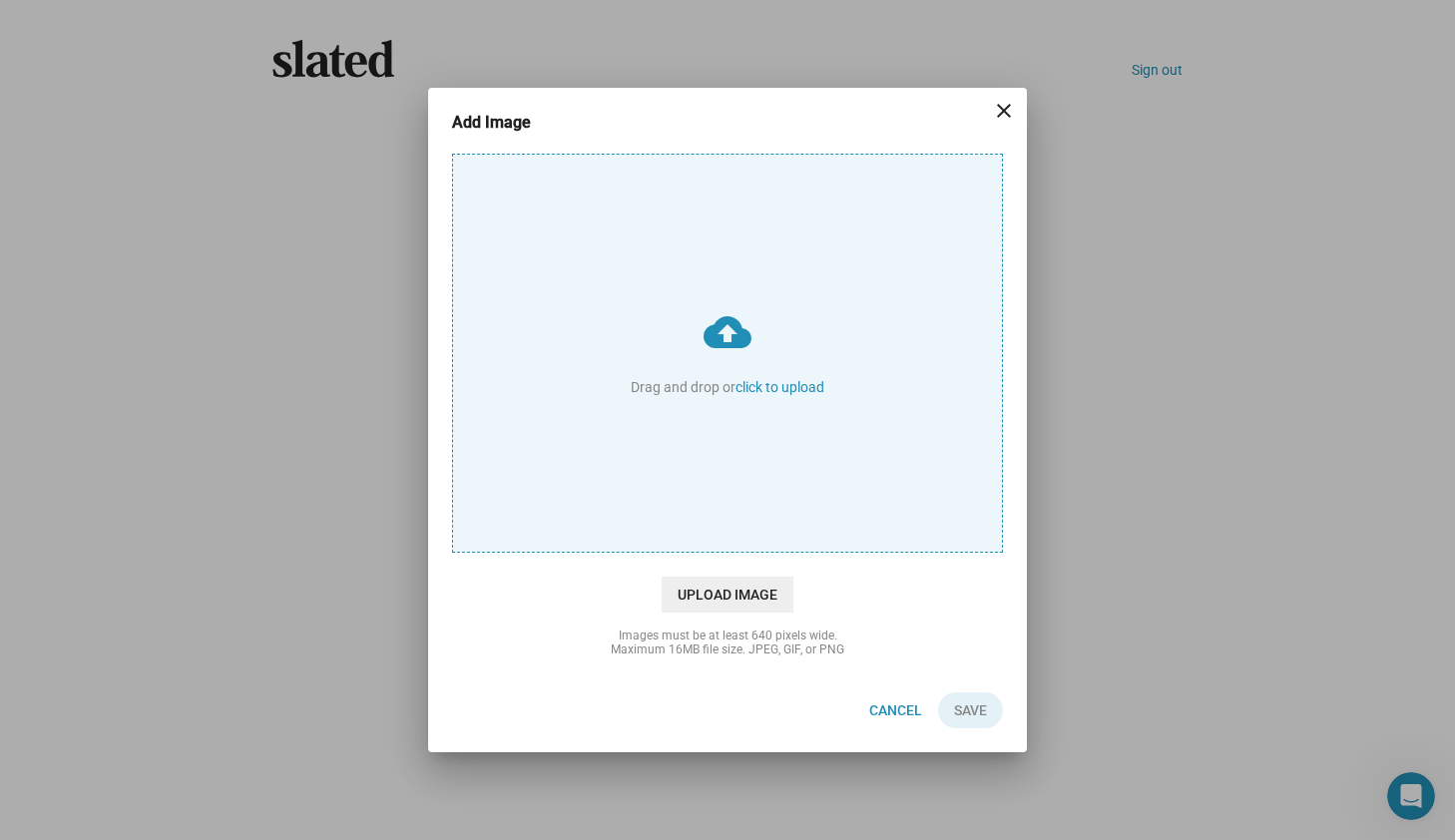 click on "cloud_upload Drag and drop or  click to upload" at bounding box center (728, 353) 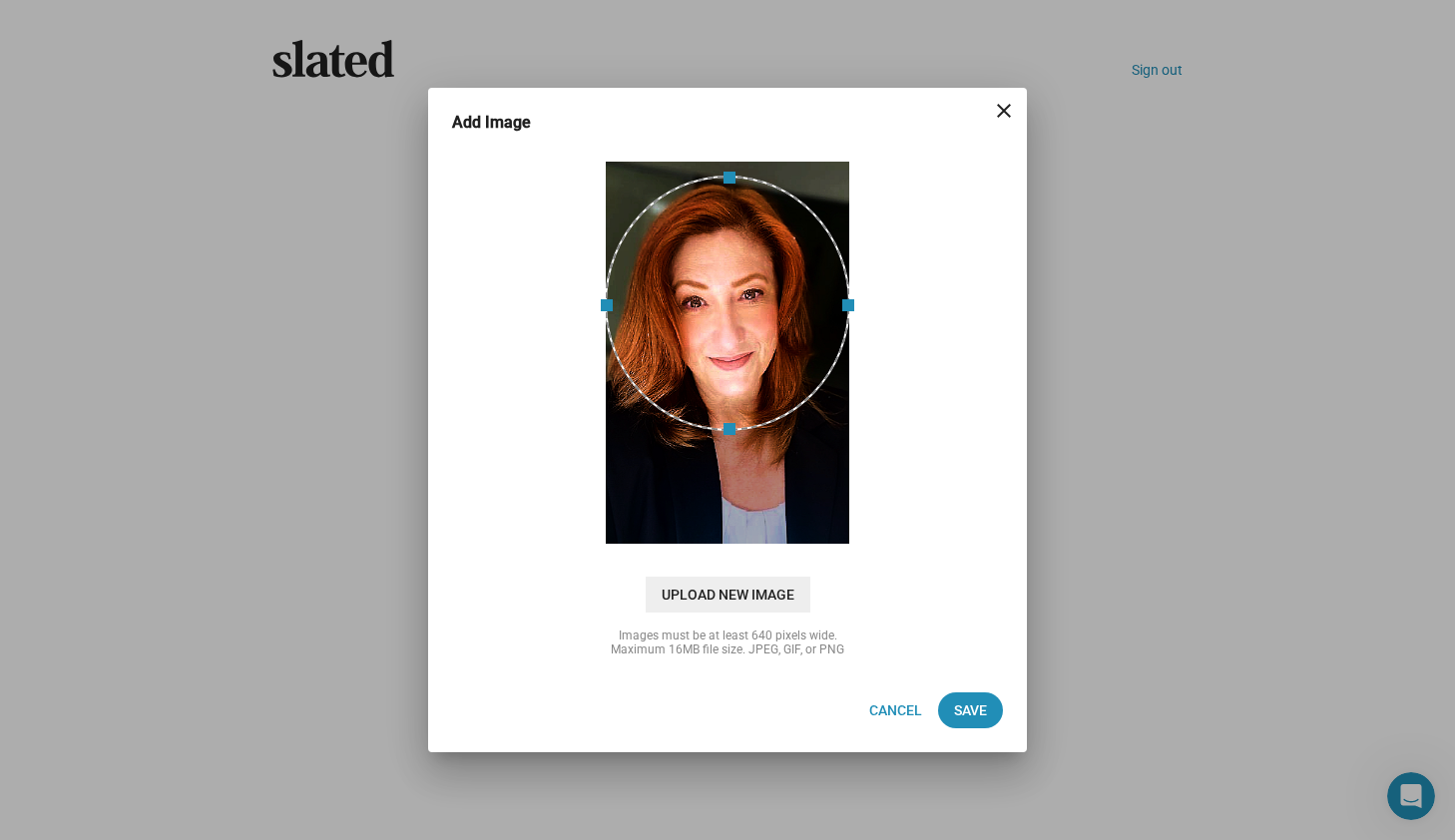 drag, startPoint x: 779, startPoint y: 390, endPoint x: 794, endPoint y: 333, distance: 58.940648 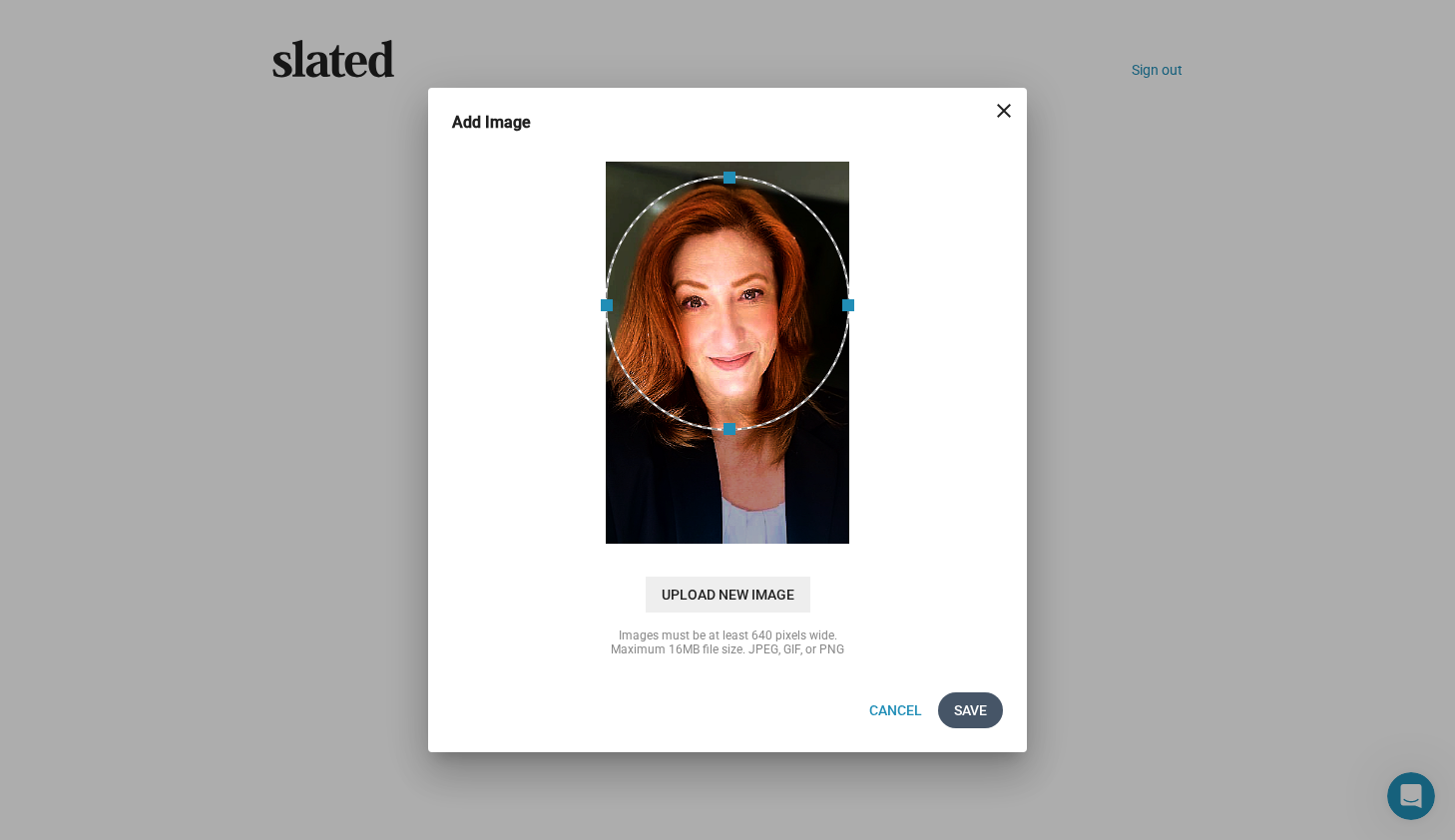 click on "Save" 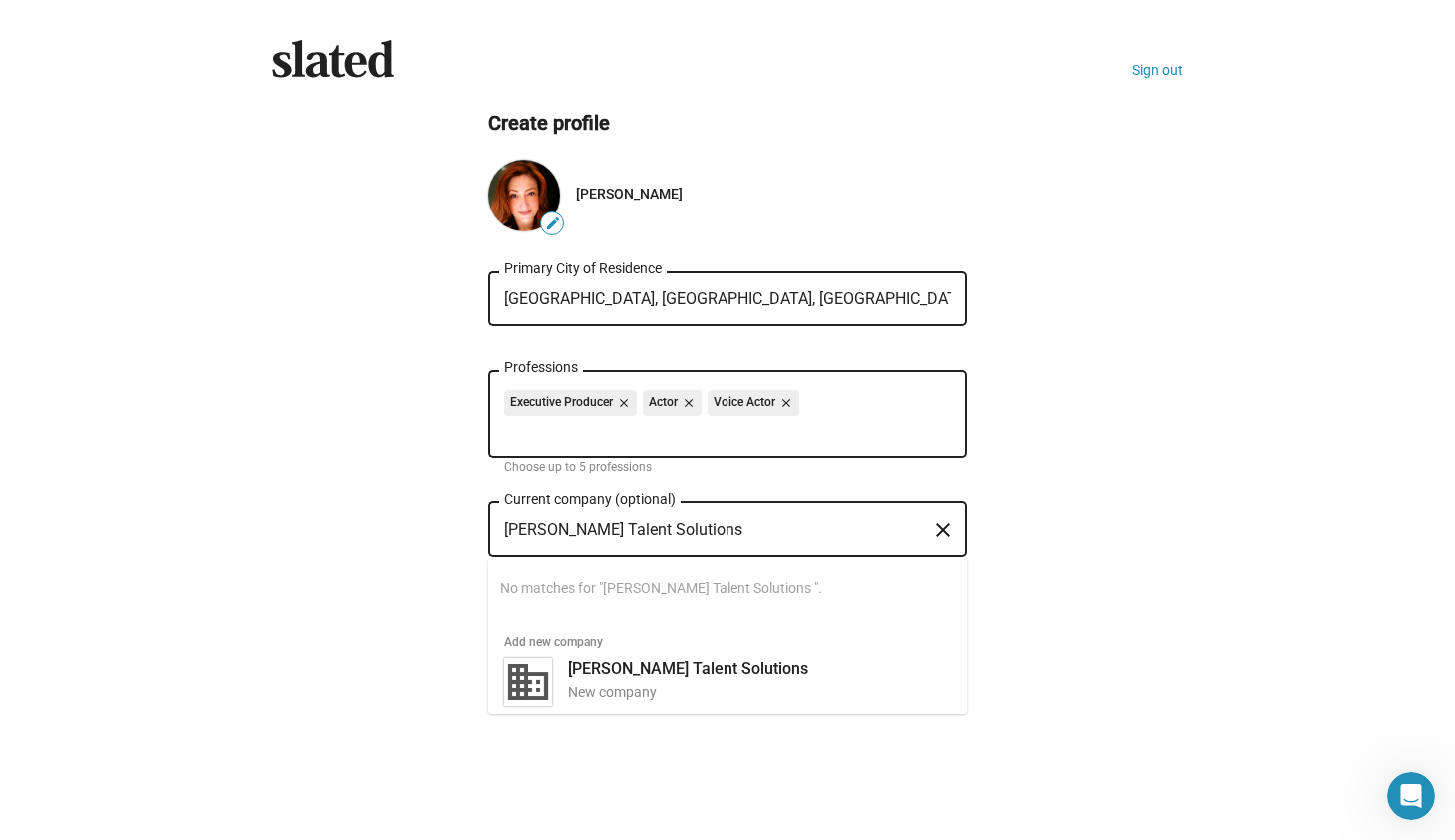 click on "[PERSON_NAME] Talent Solutions" at bounding box center [714, 530] 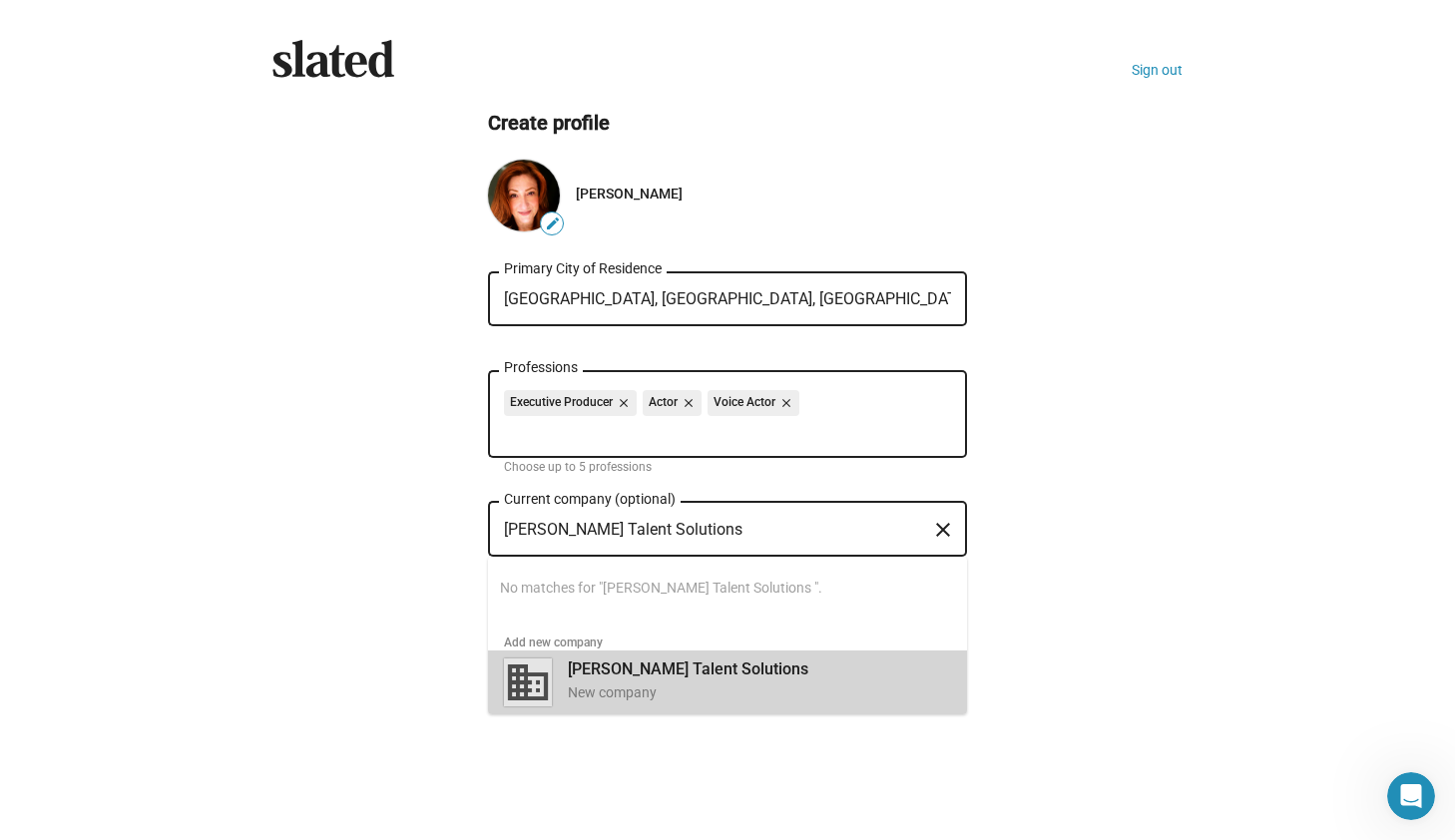 click on "[PERSON_NAME] Talent Solutions" at bounding box center (688, 668) 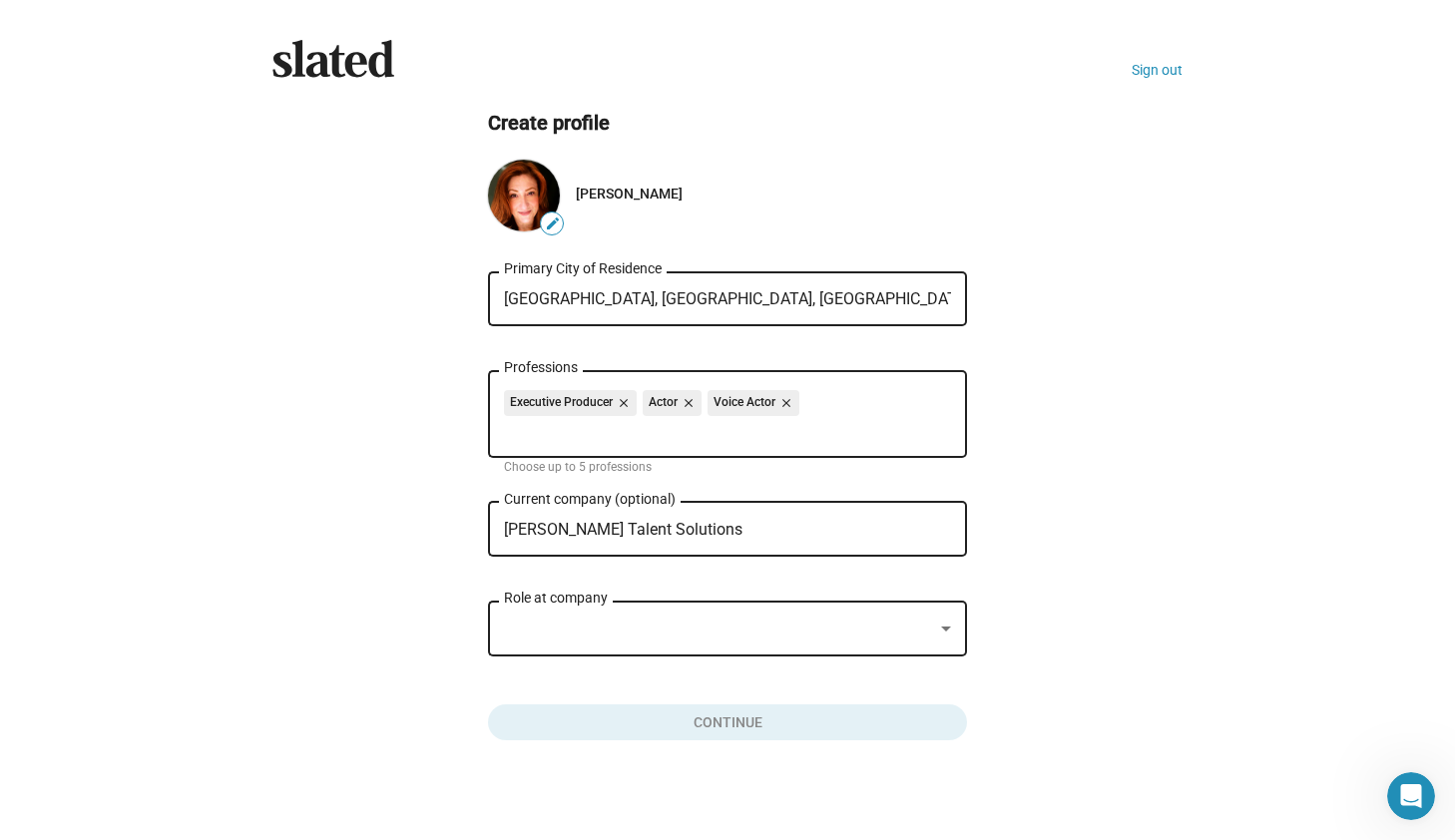 click at bounding box center [719, 629] 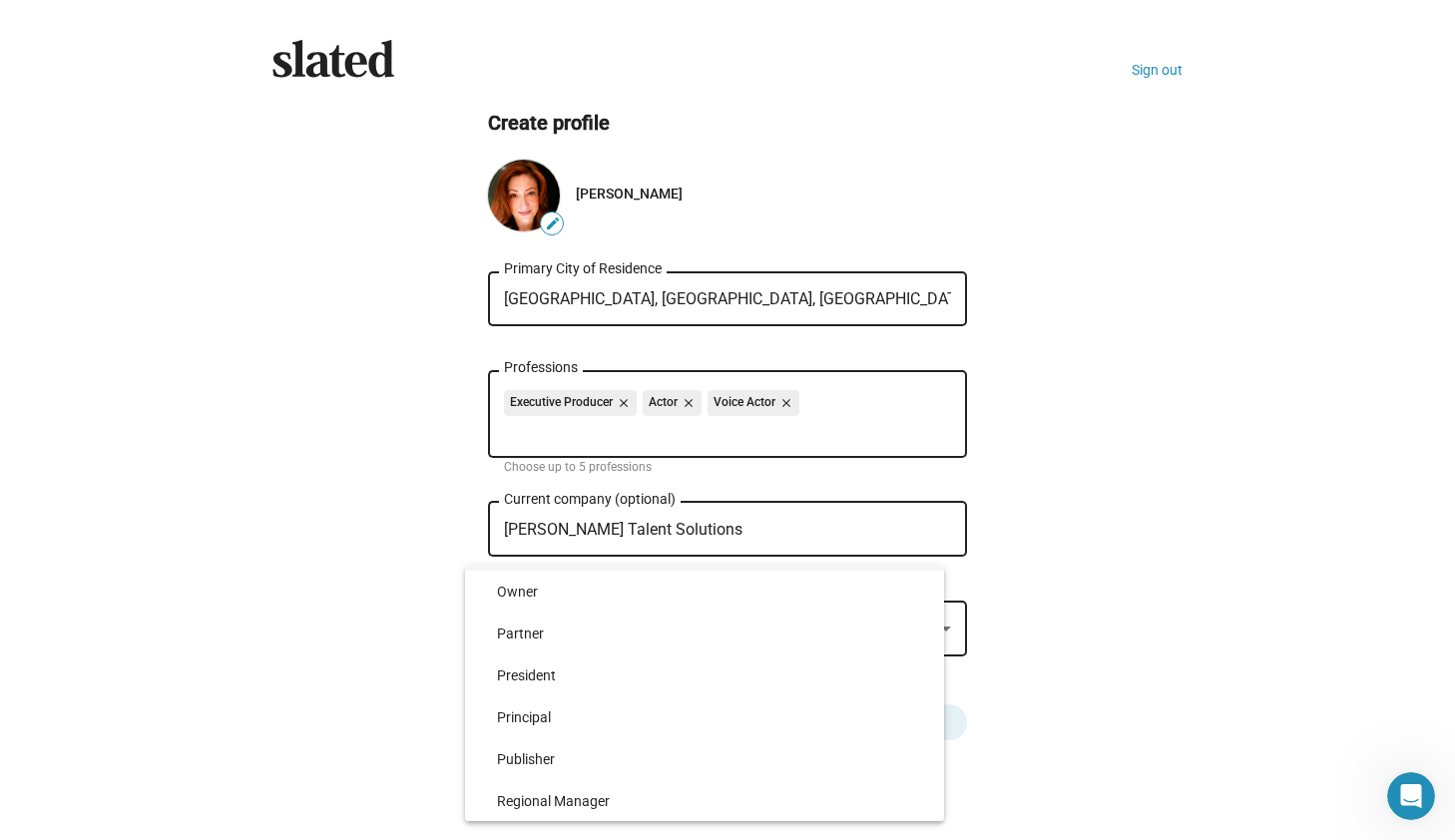 scroll, scrollTop: 4360, scrollLeft: 0, axis: vertical 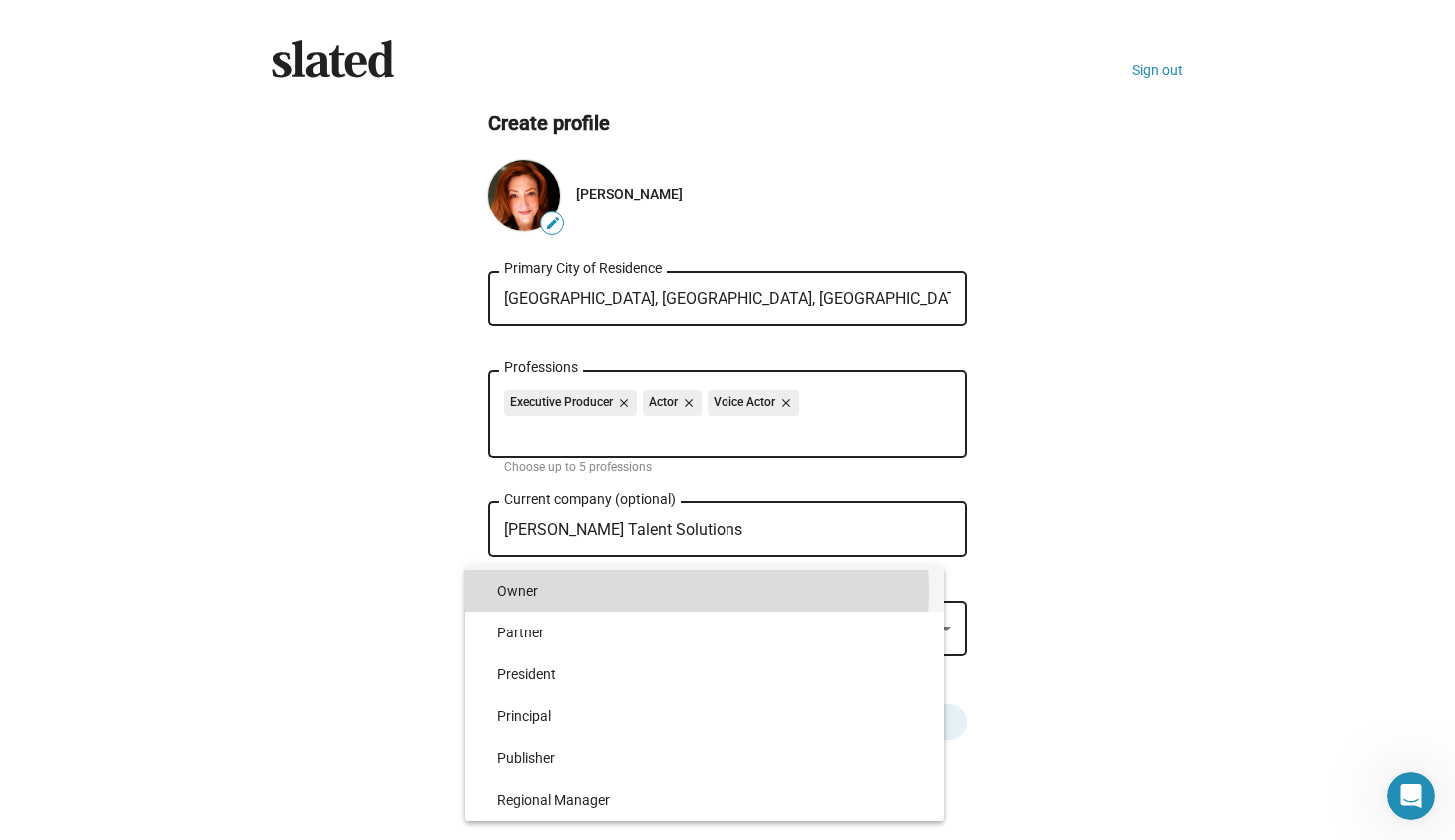 click on "Owner" at bounding box center (713, 591) 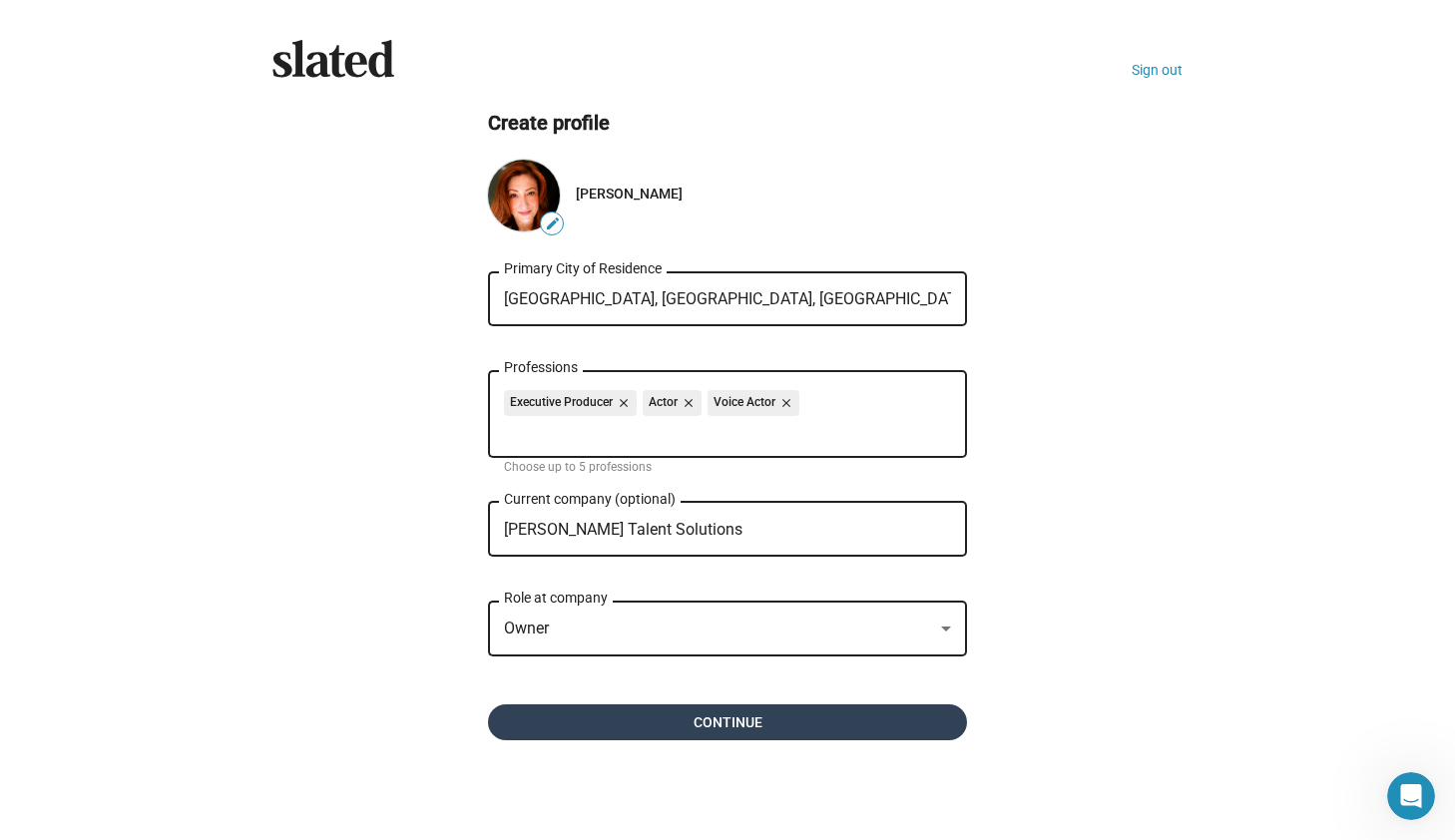 click on "Continue" 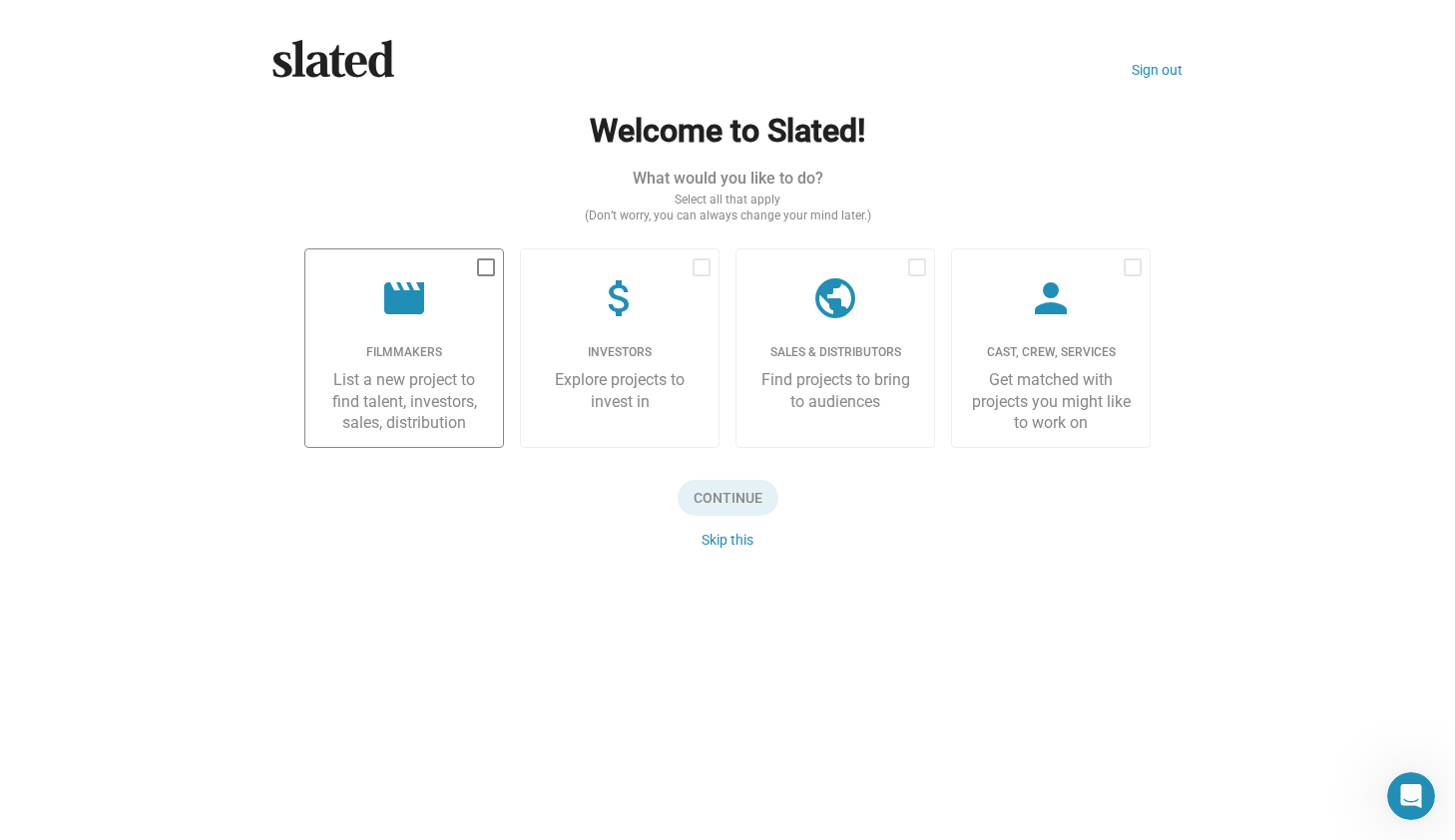 click on "movie Filmmakers List a new project to find talent, investors, sales, distribution" 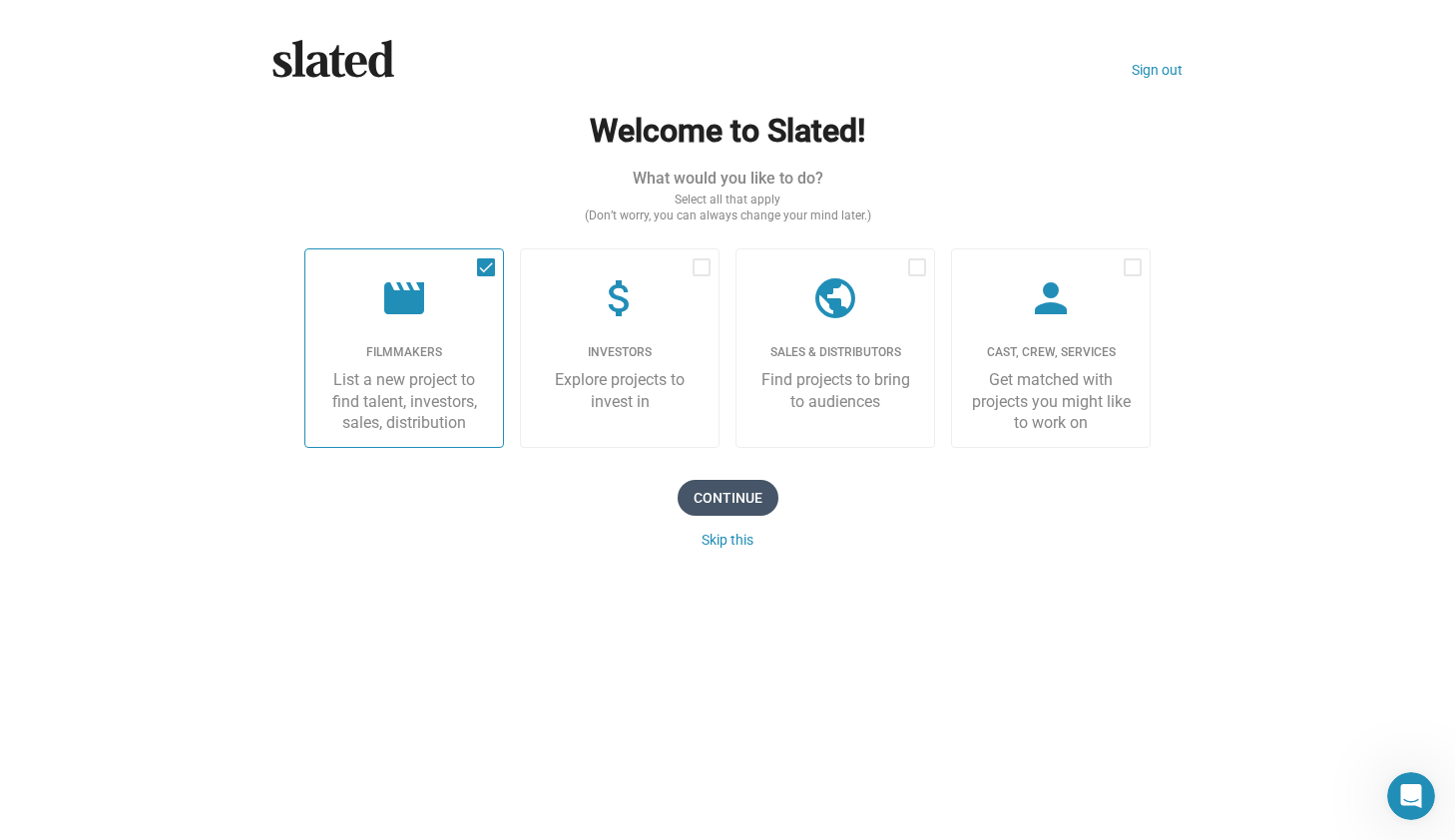 click on "Continue" 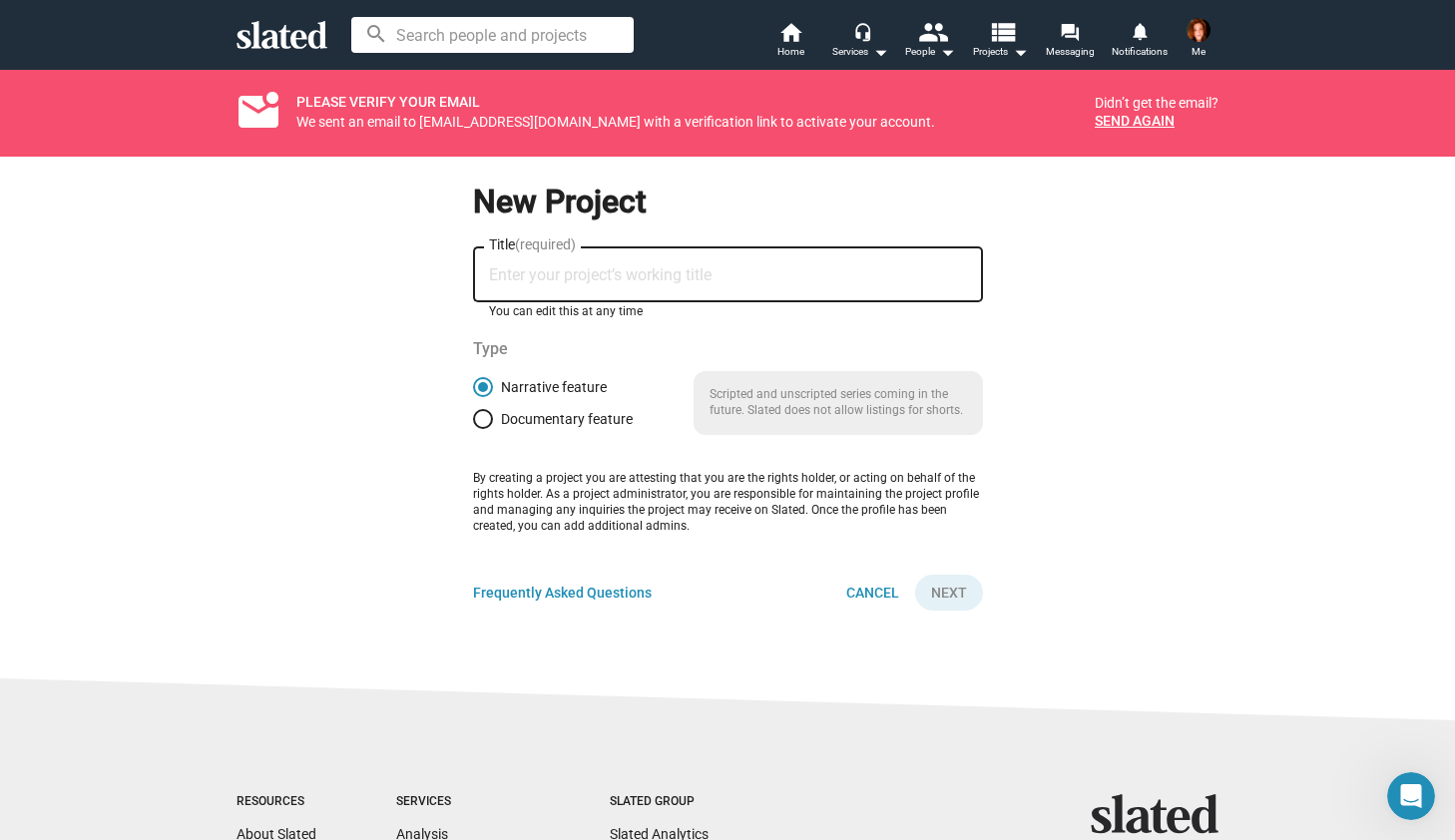 click on "Title  (required)" at bounding box center [728, 275] 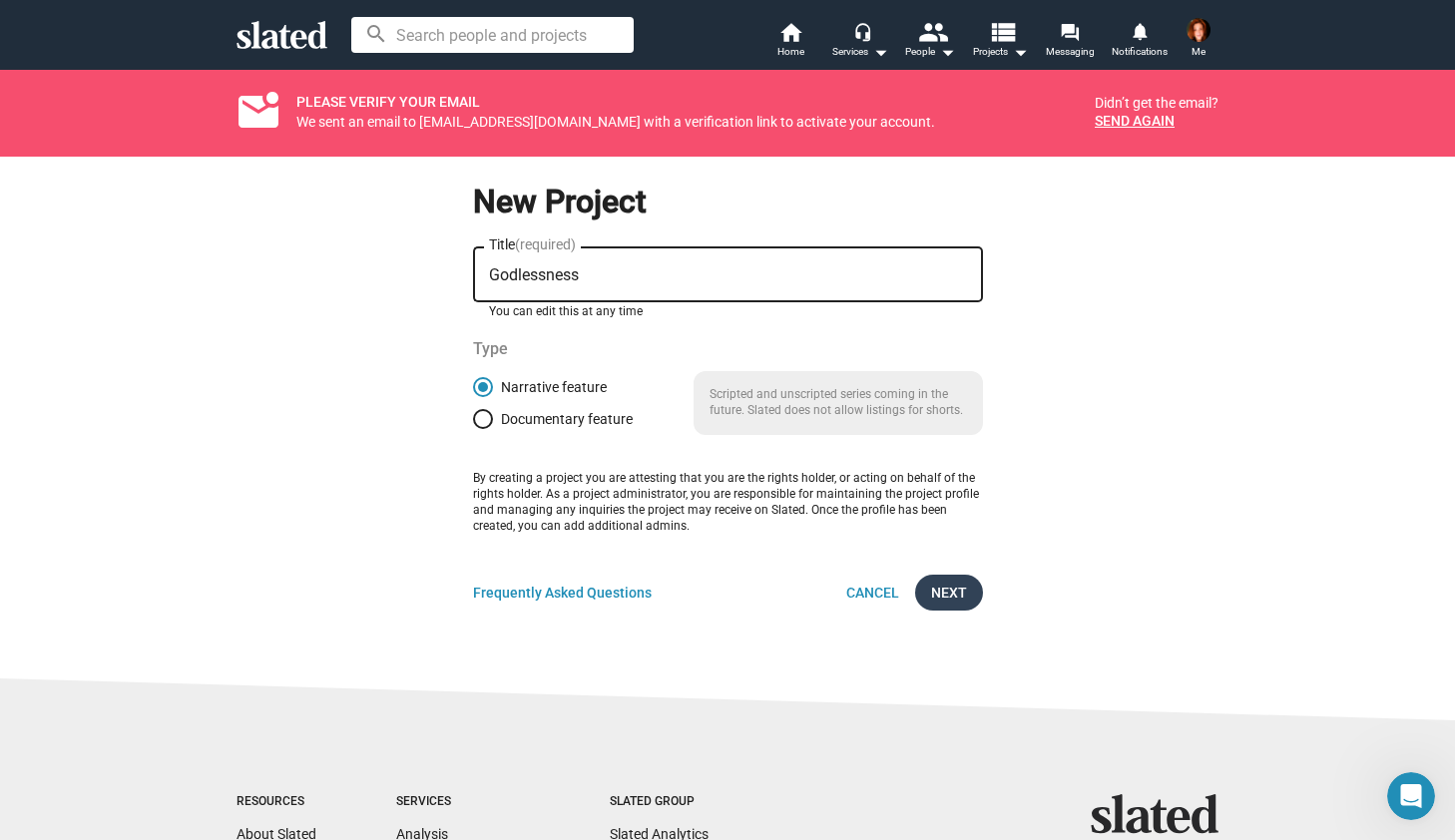 type on "Godlessness" 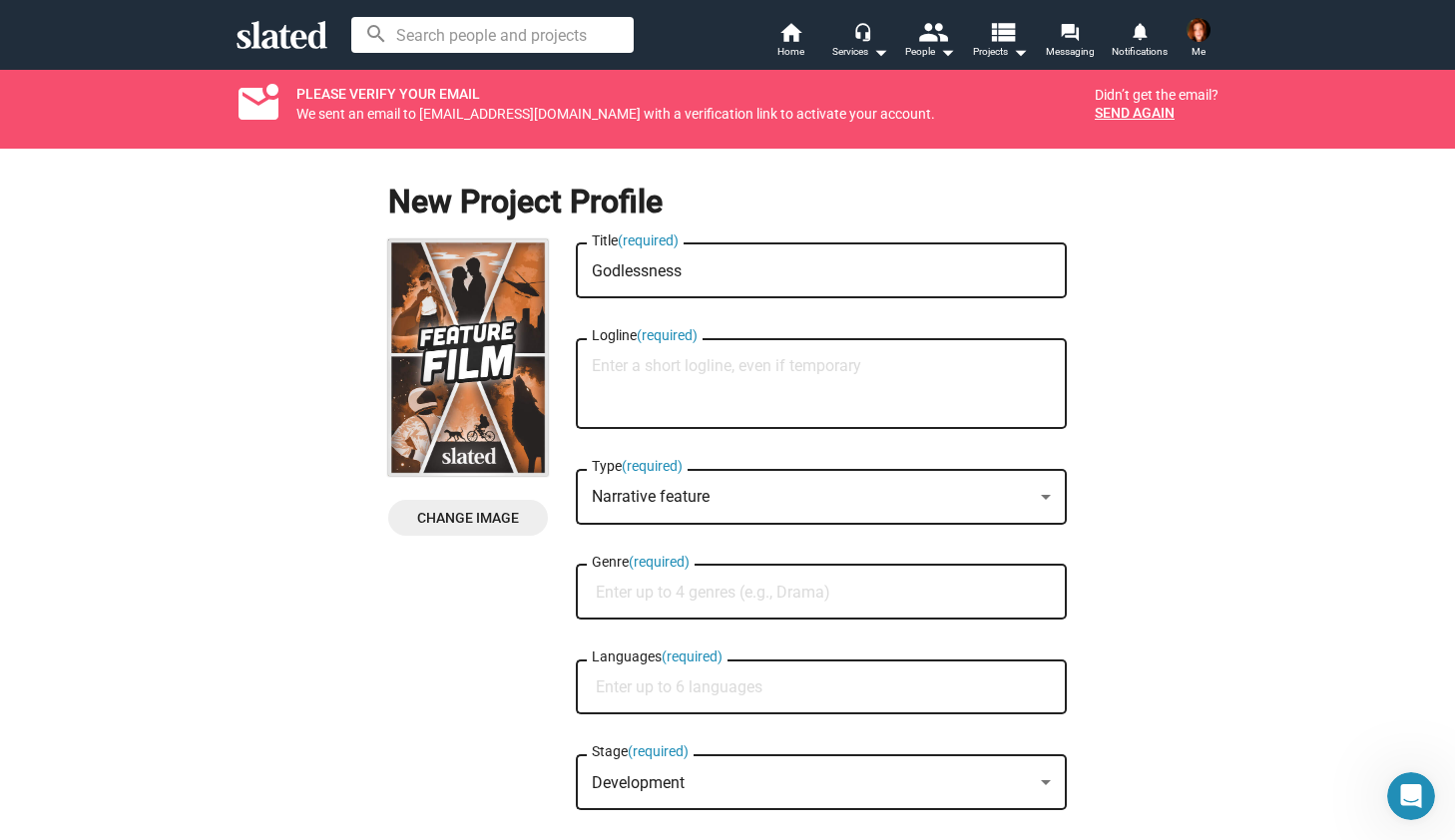 scroll, scrollTop: 0, scrollLeft: 0, axis: both 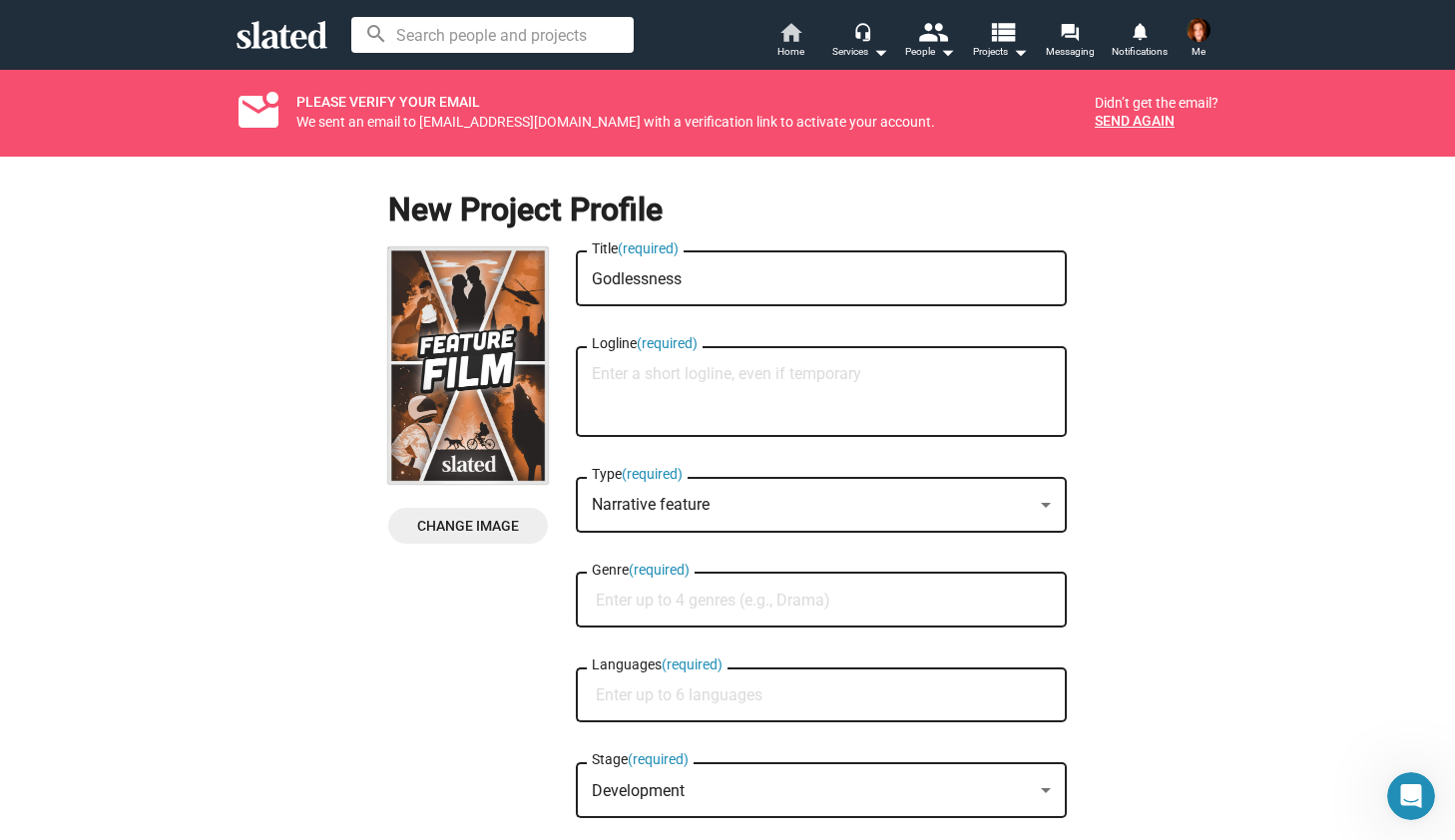 click on "home" at bounding box center (790, 32) 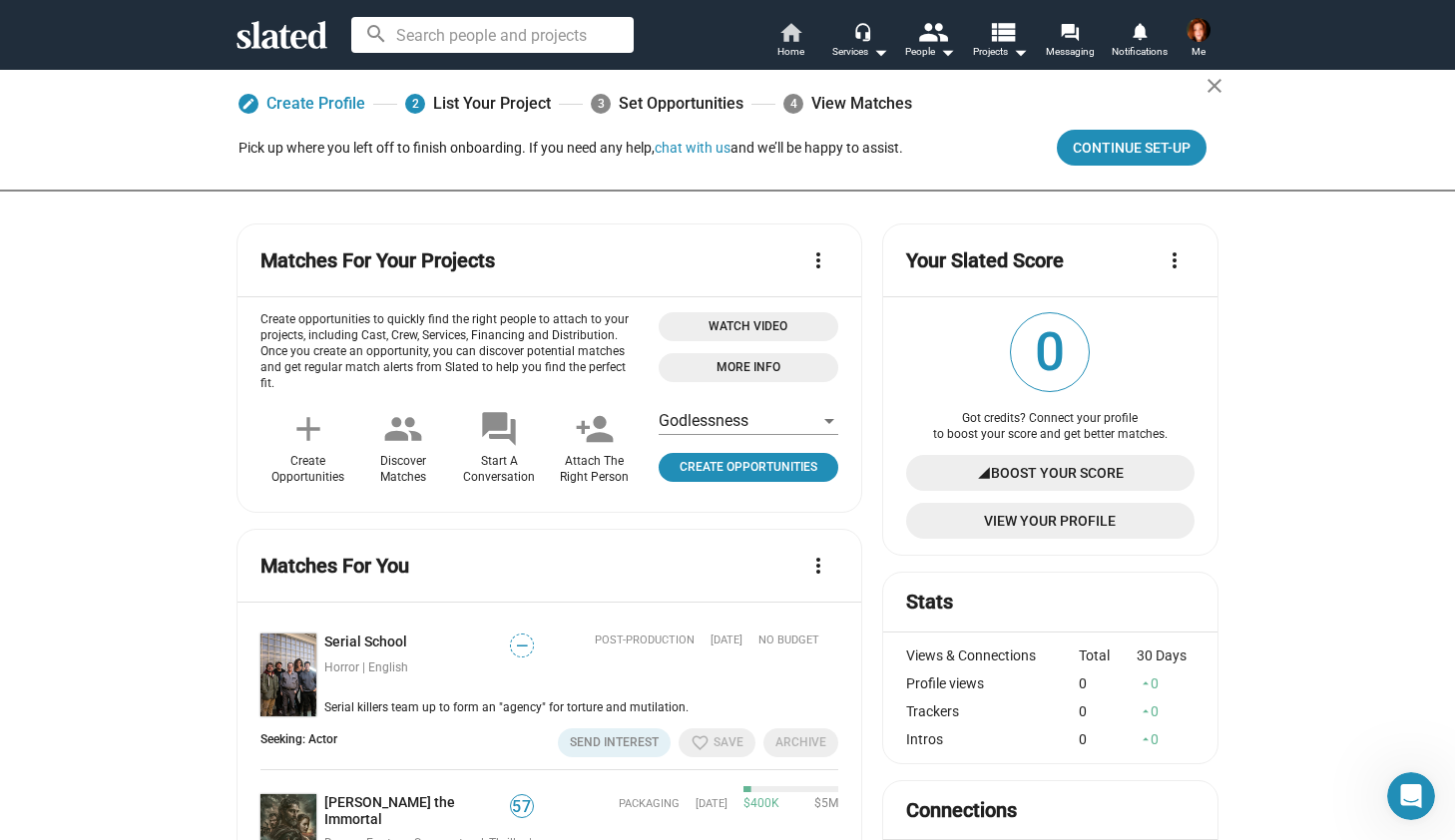 scroll, scrollTop: 0, scrollLeft: 0, axis: both 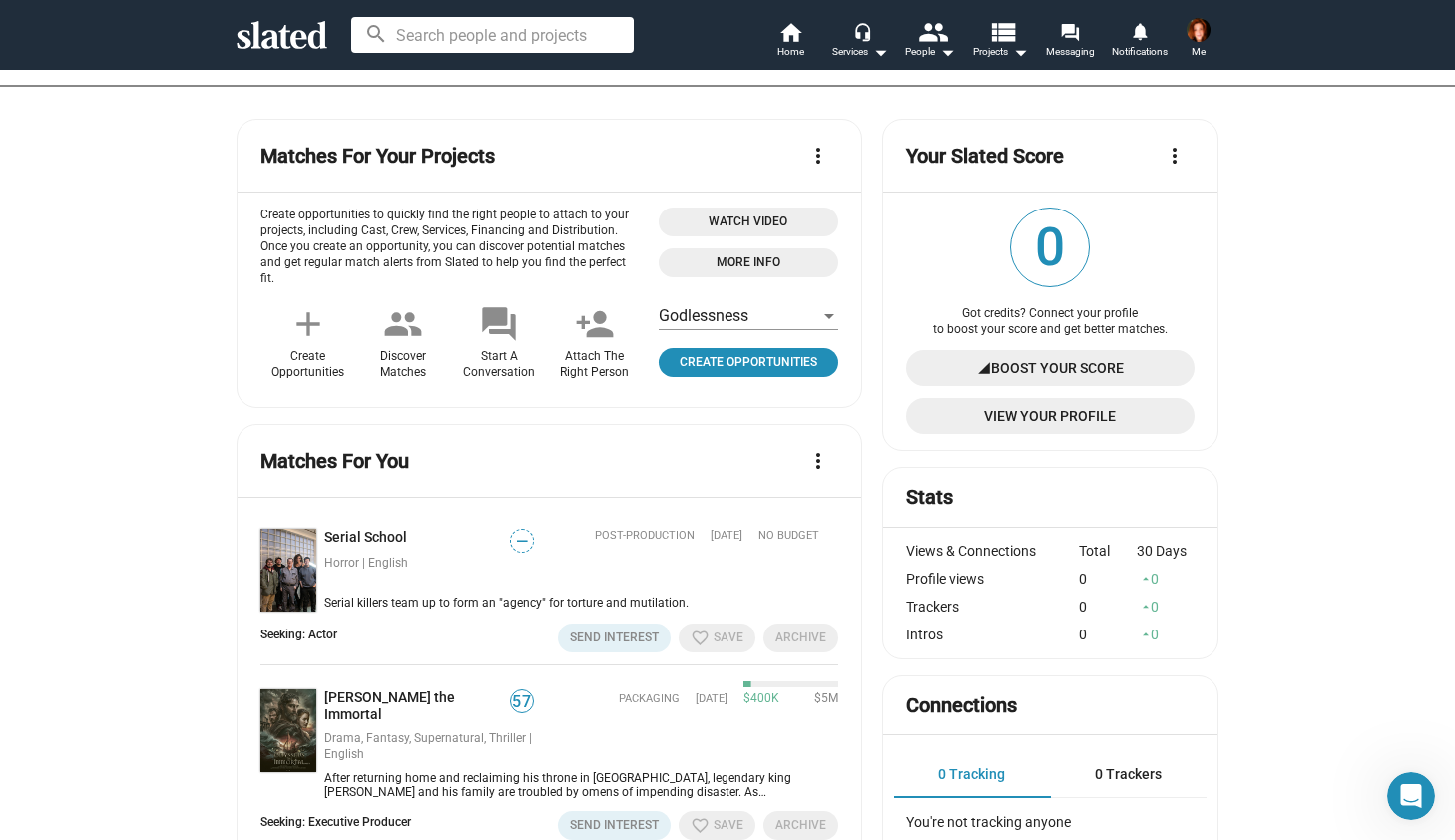 click on "View Your Profile" 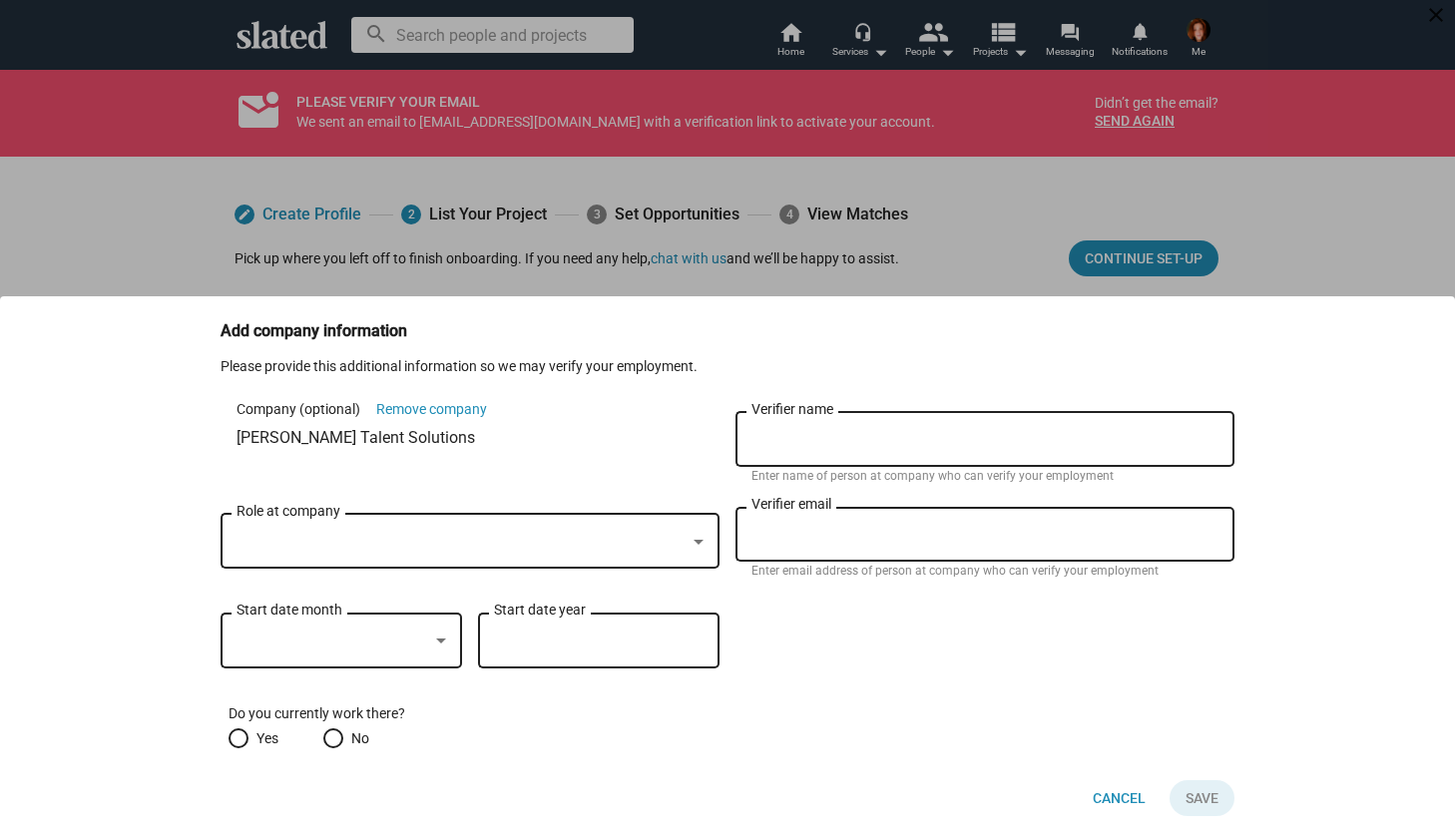 scroll, scrollTop: 0, scrollLeft: 0, axis: both 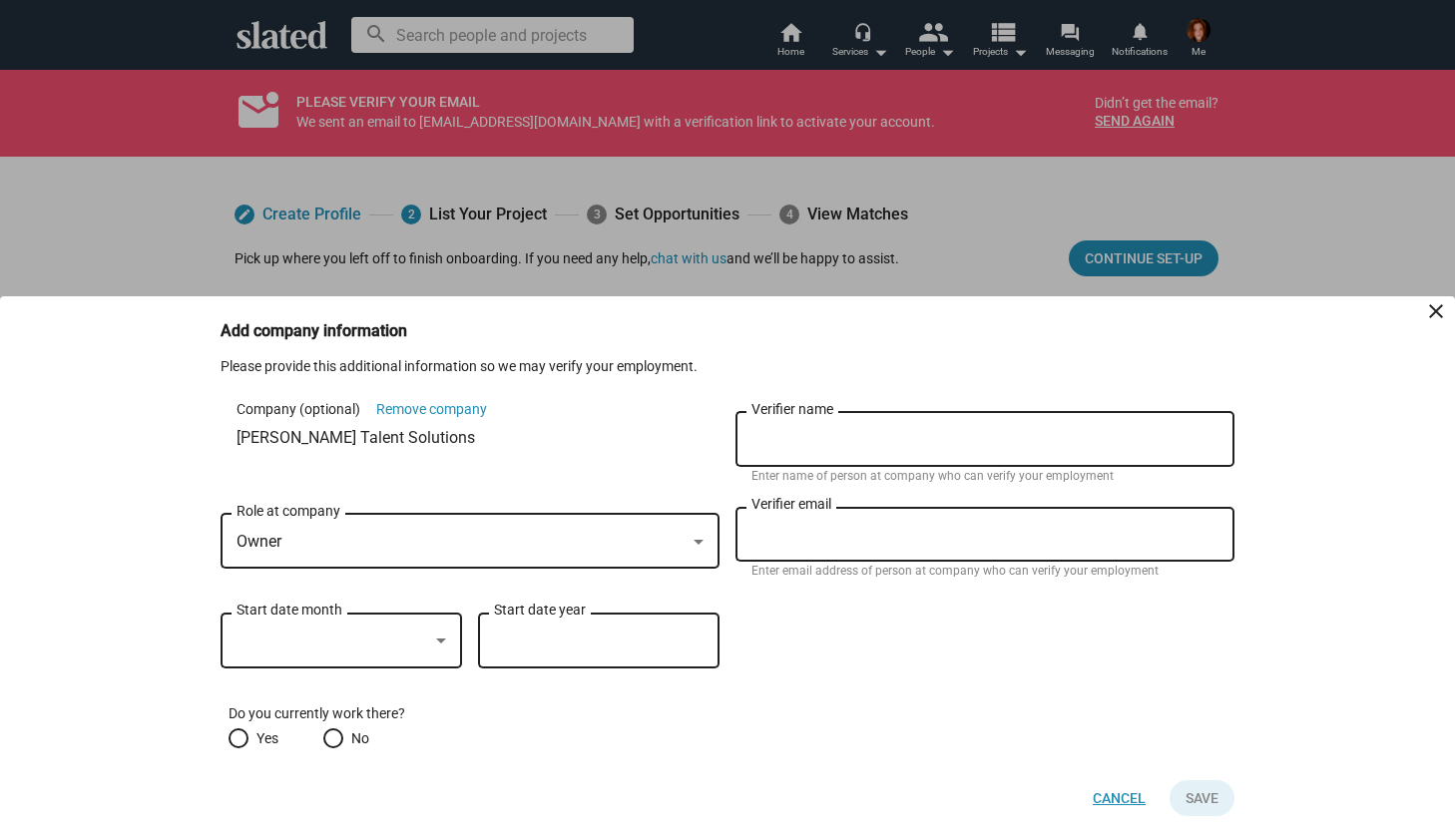 click on "Cancel" at bounding box center [1119, 798] 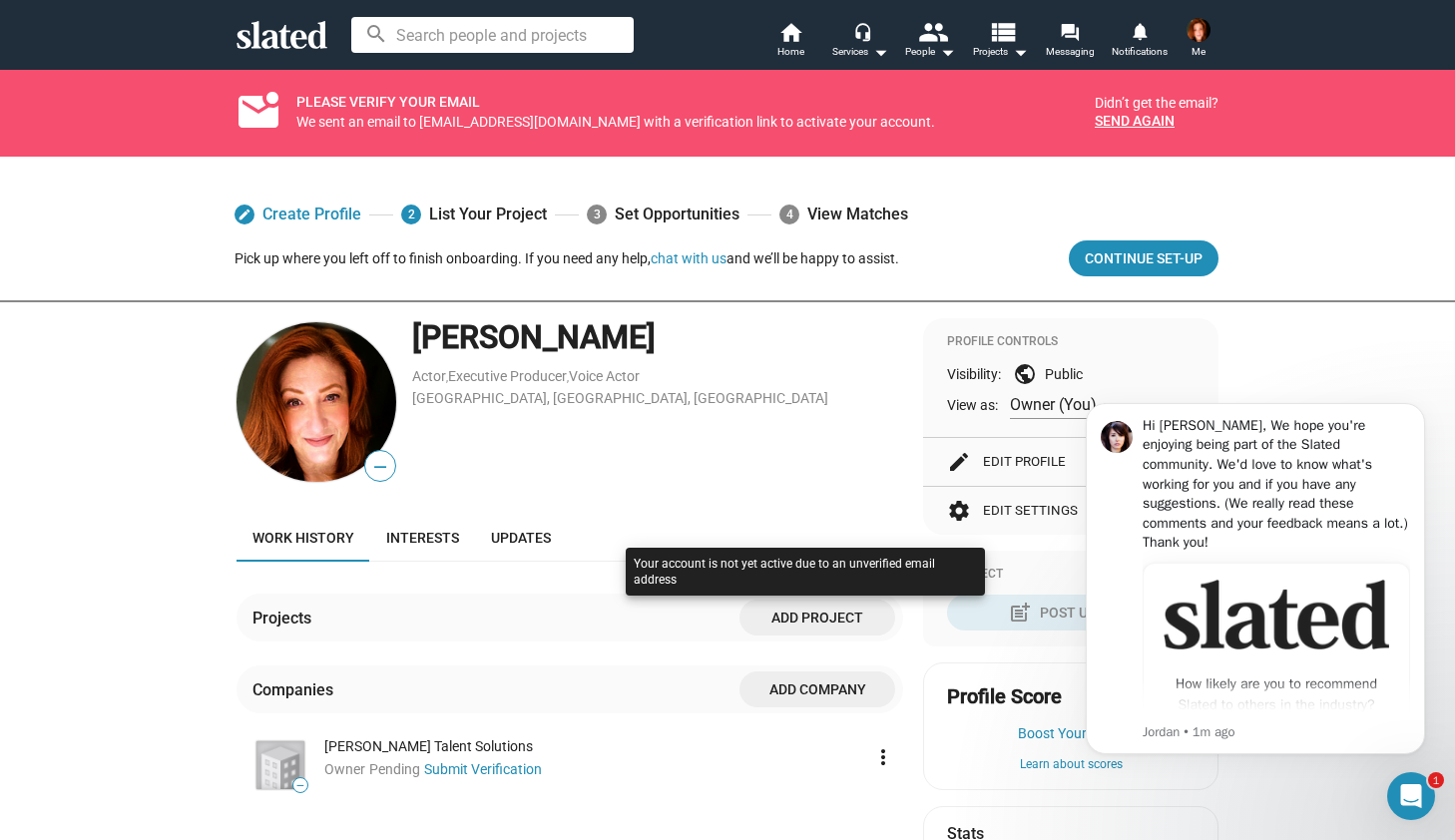 click at bounding box center (805, 592) 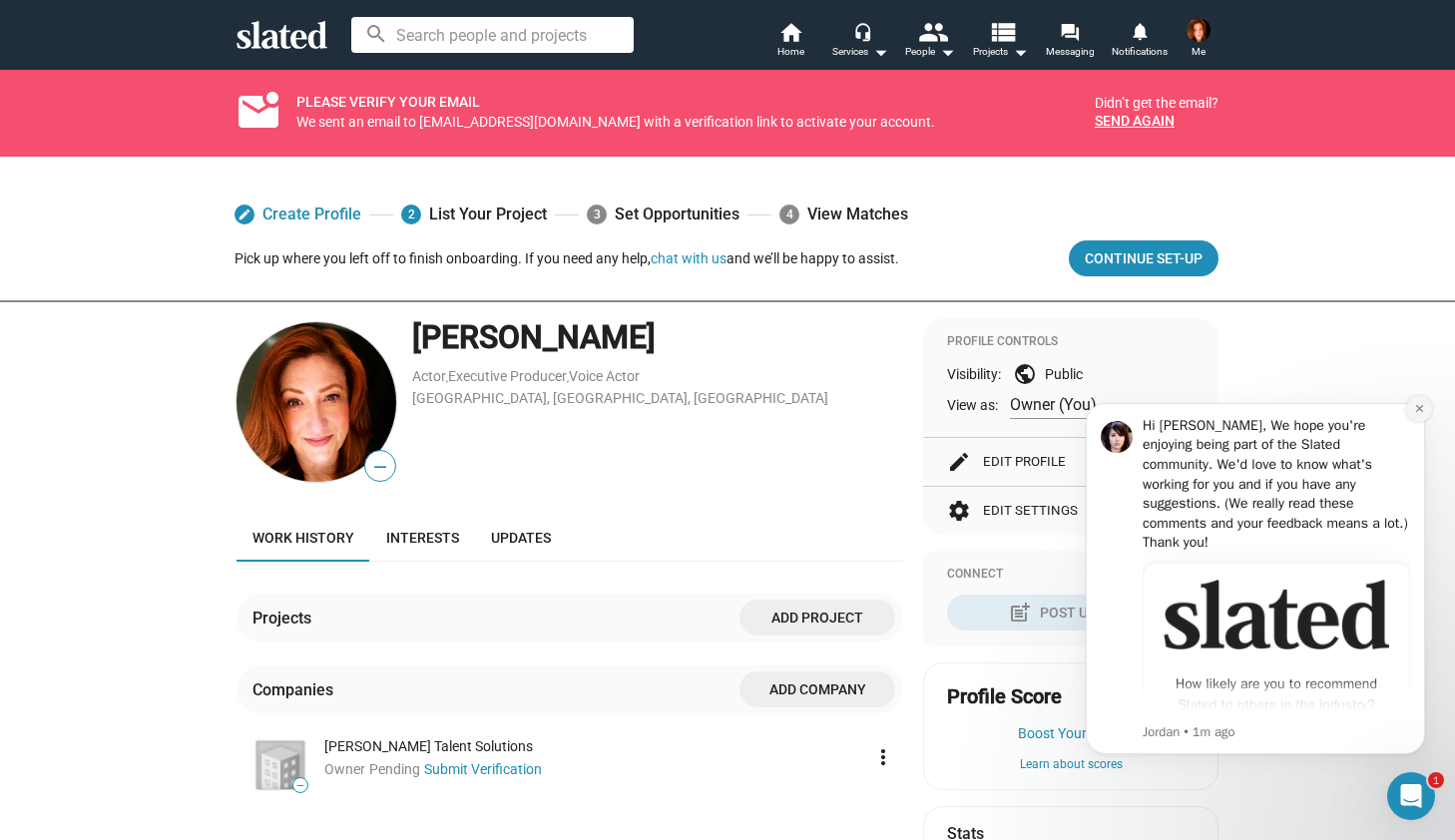 click at bounding box center [1419, 409] 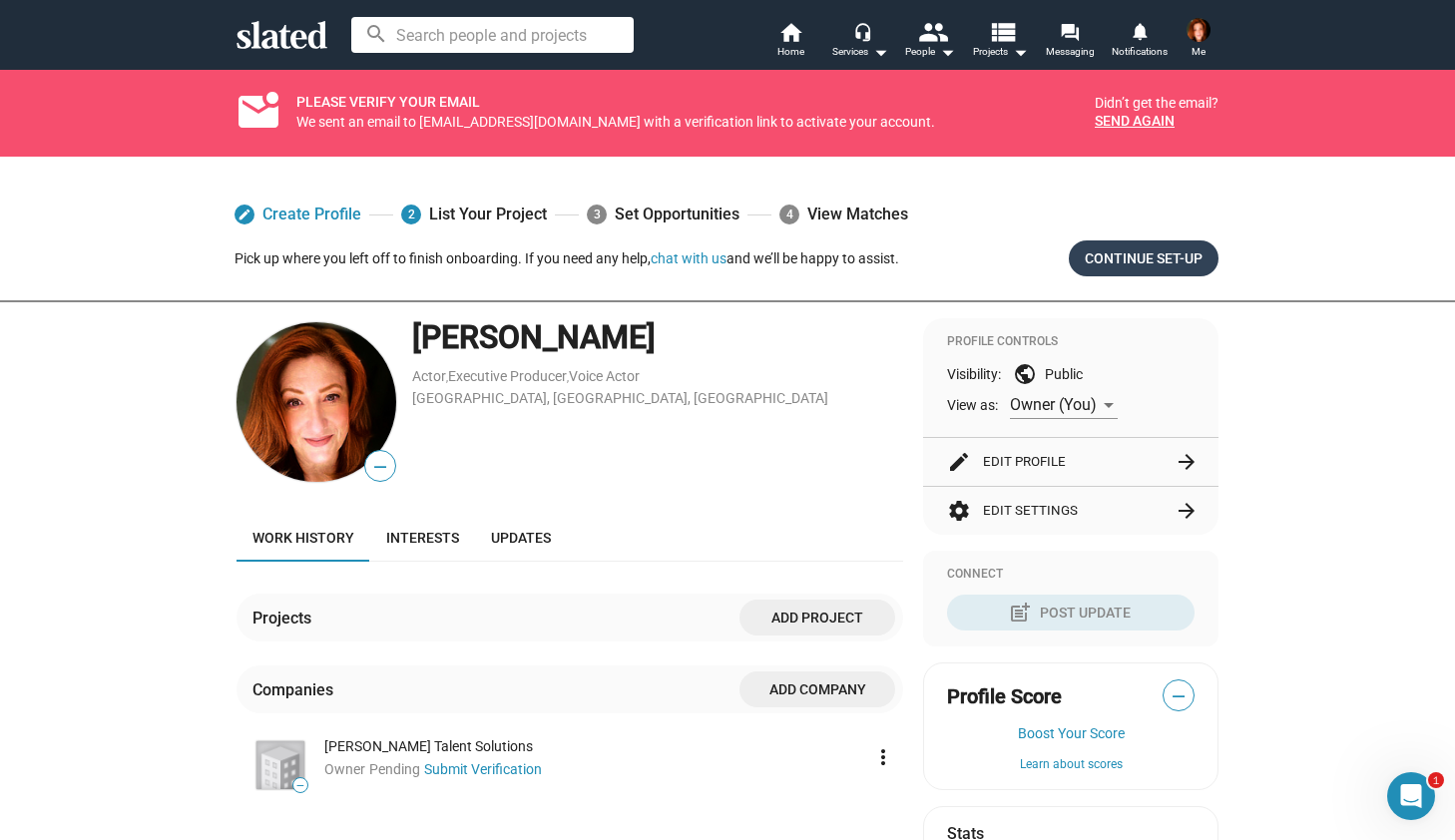 click on "Continue Set-up" at bounding box center [1144, 258] 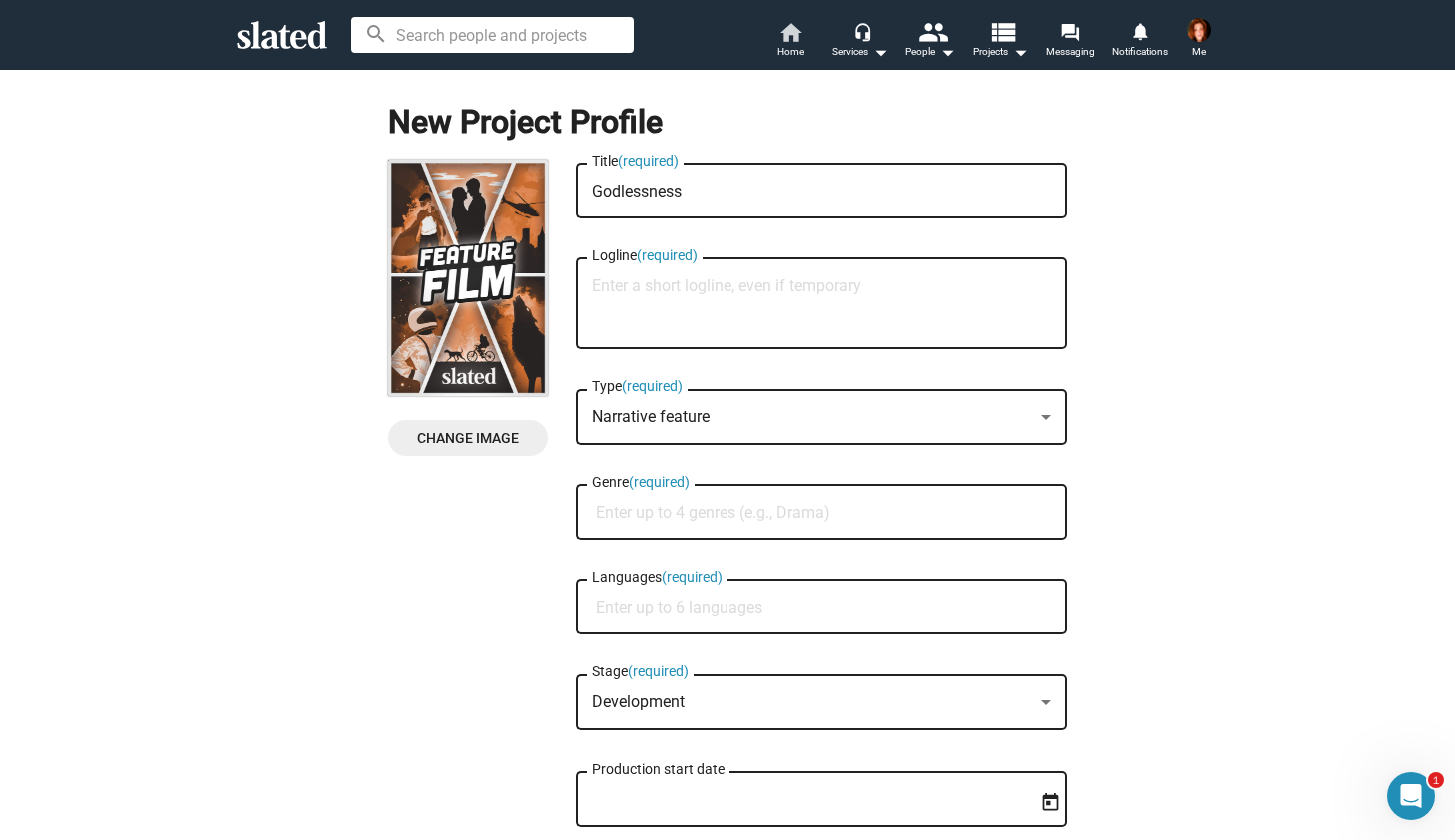 click on "Home" at bounding box center [790, 52] 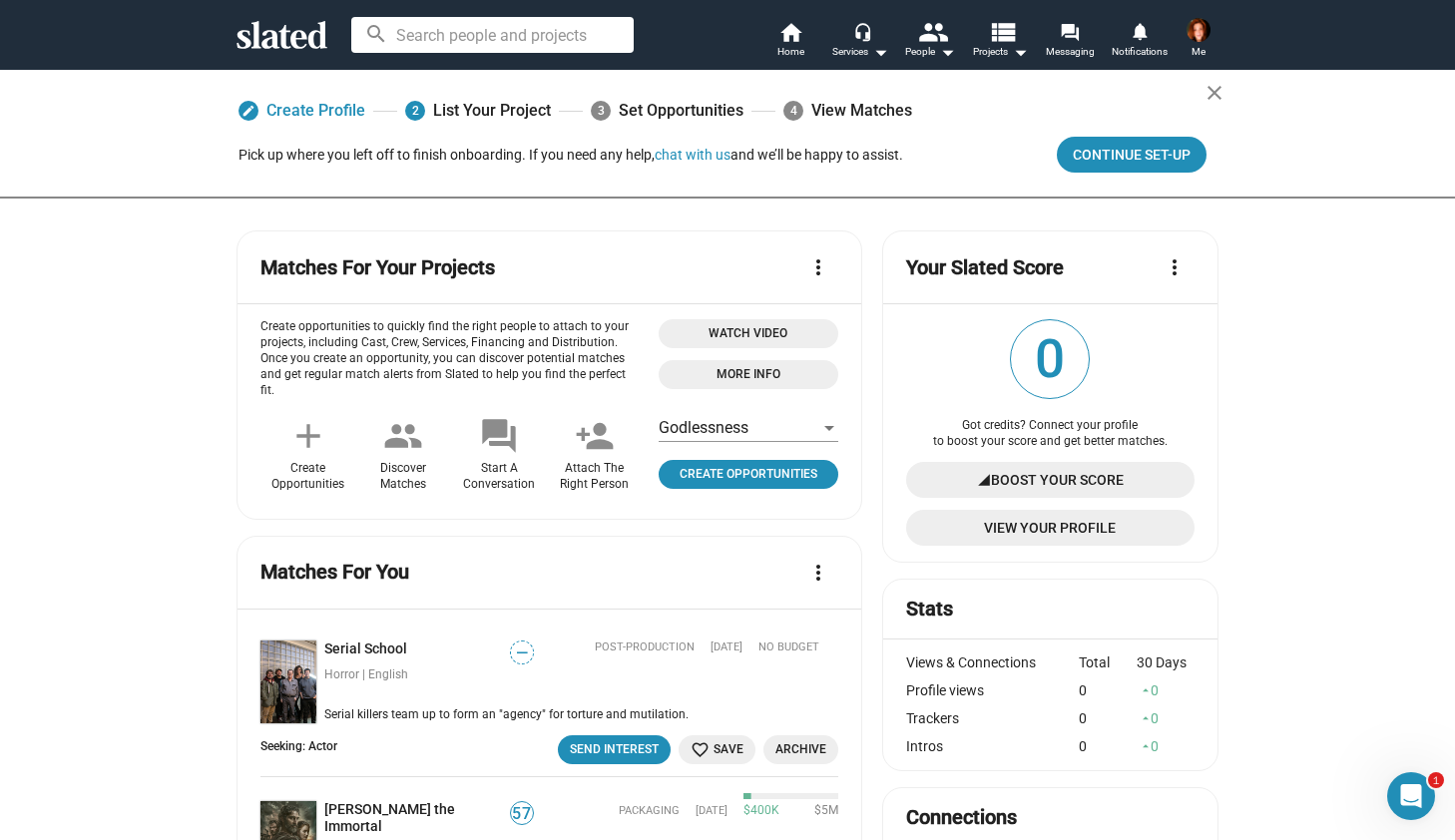 click on "Me" at bounding box center [1199, 52] 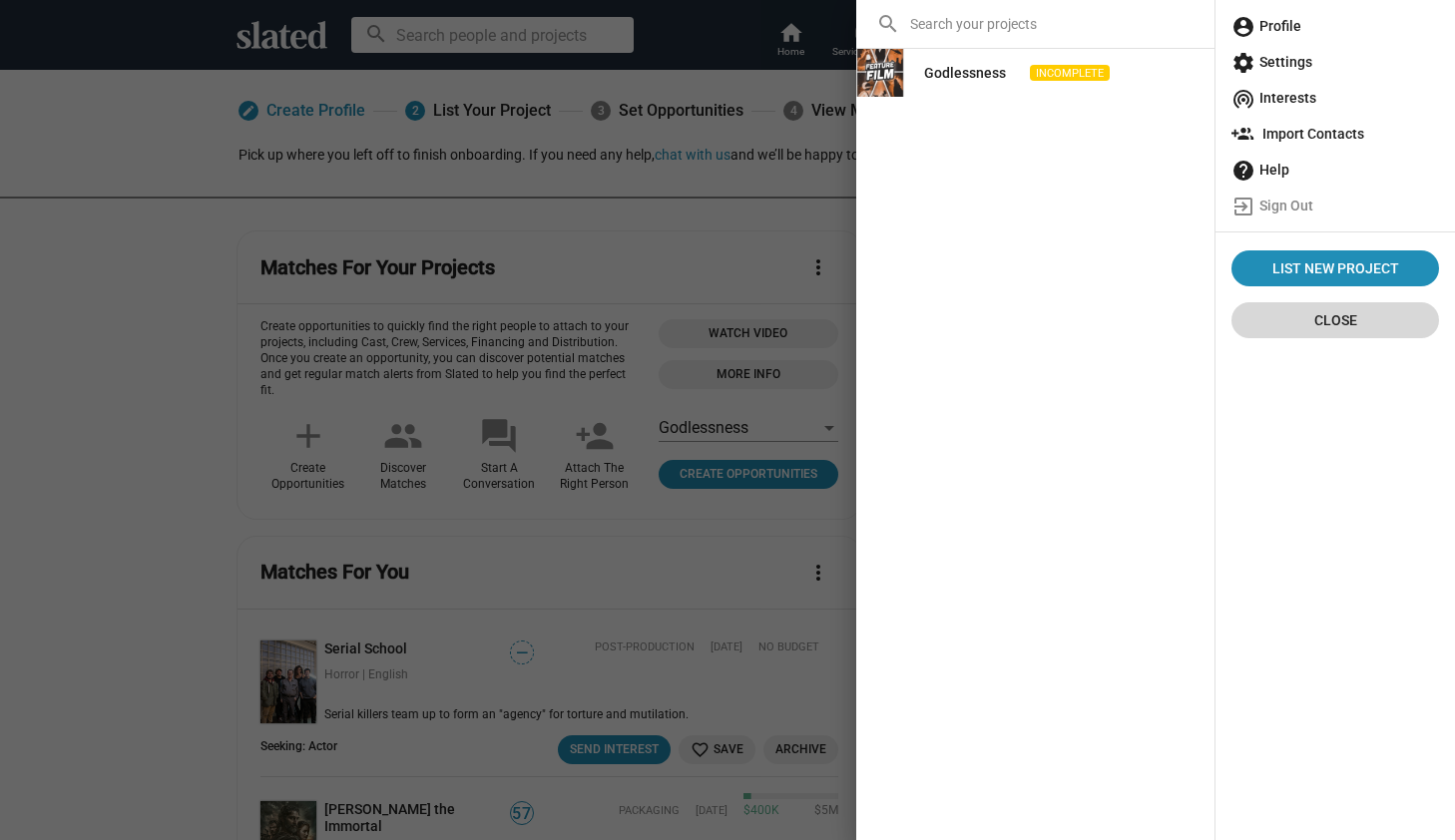 click on "Close" 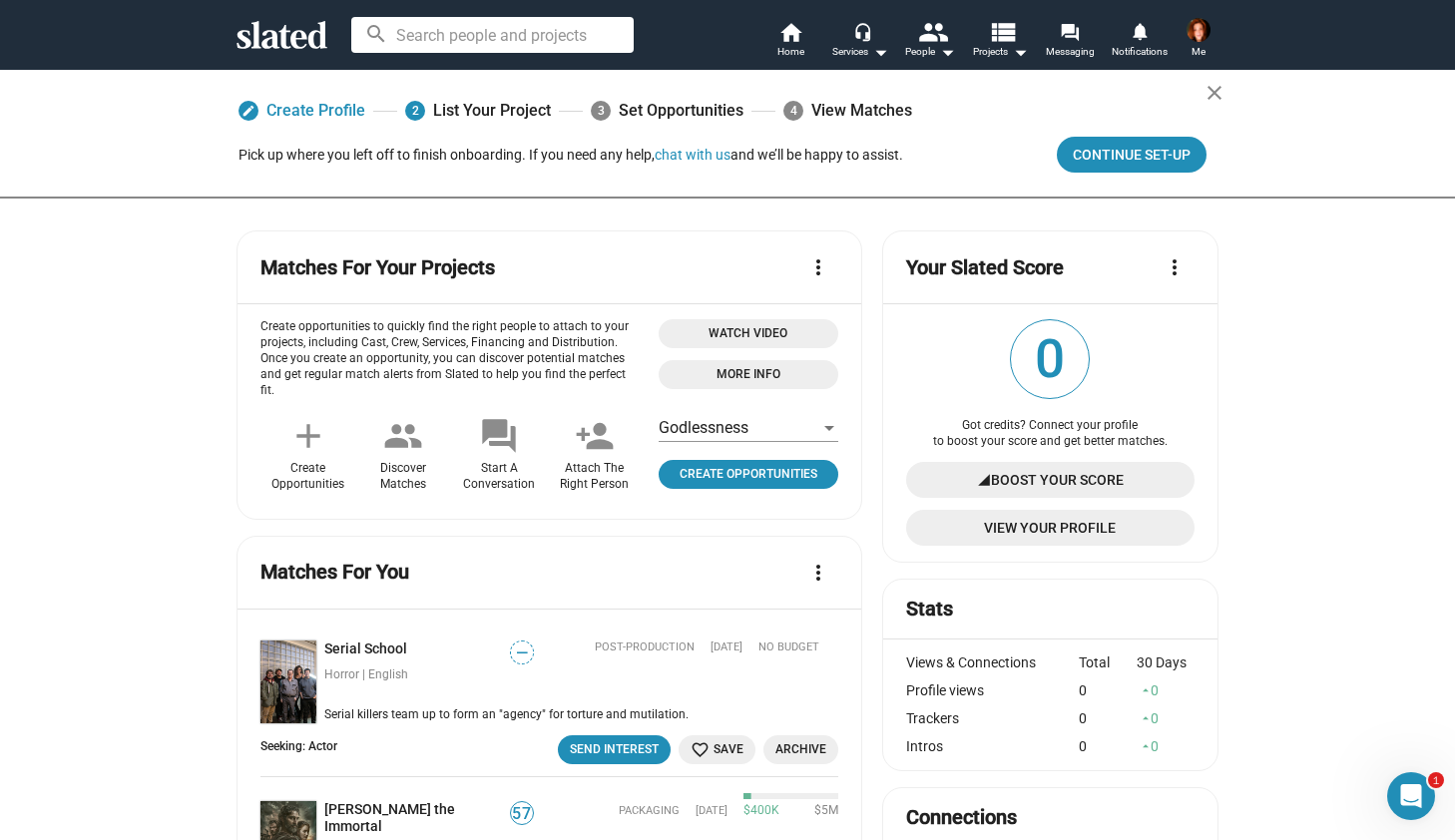 click at bounding box center (1199, 30) 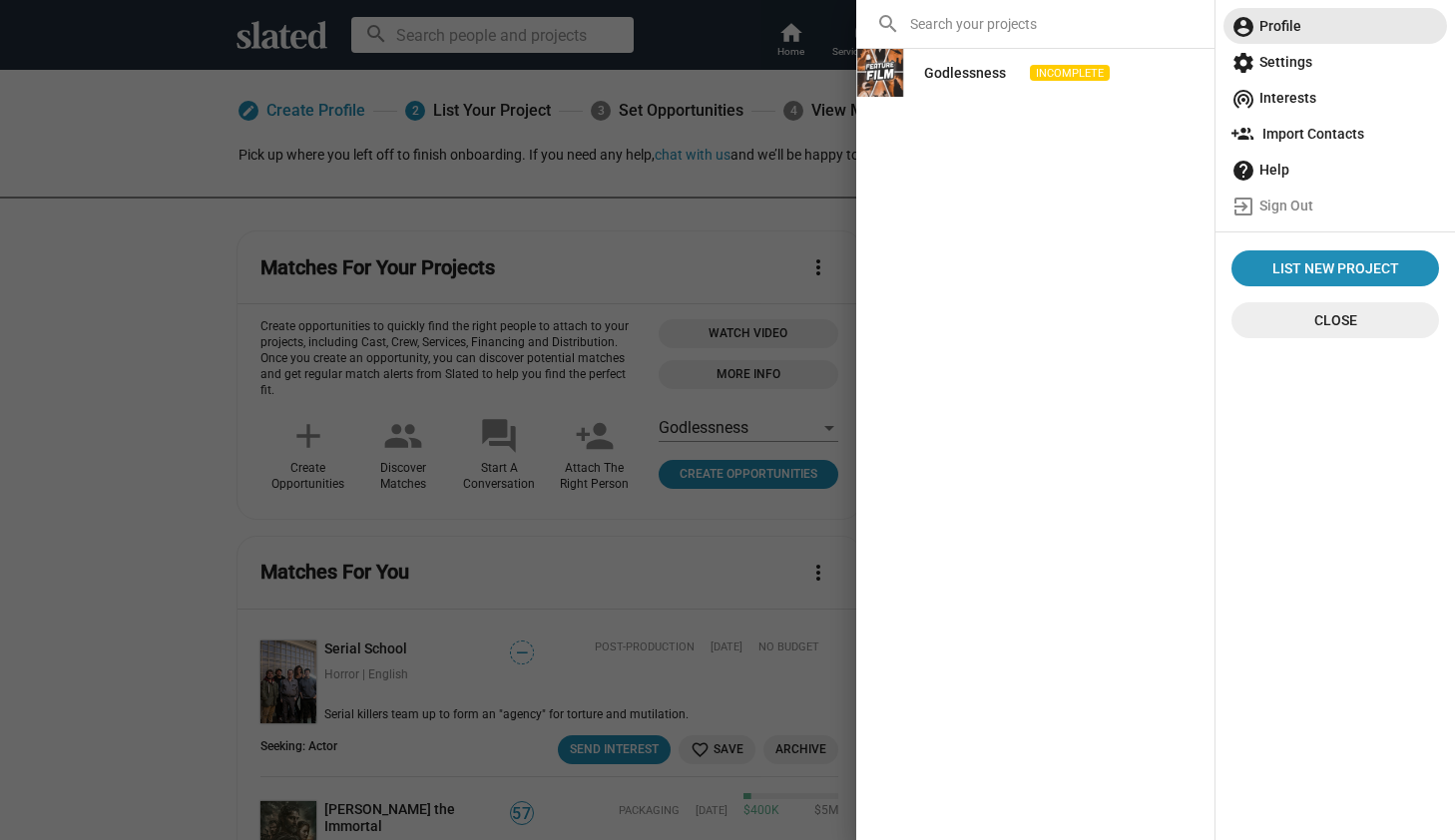 click on "account_circle  Profile" 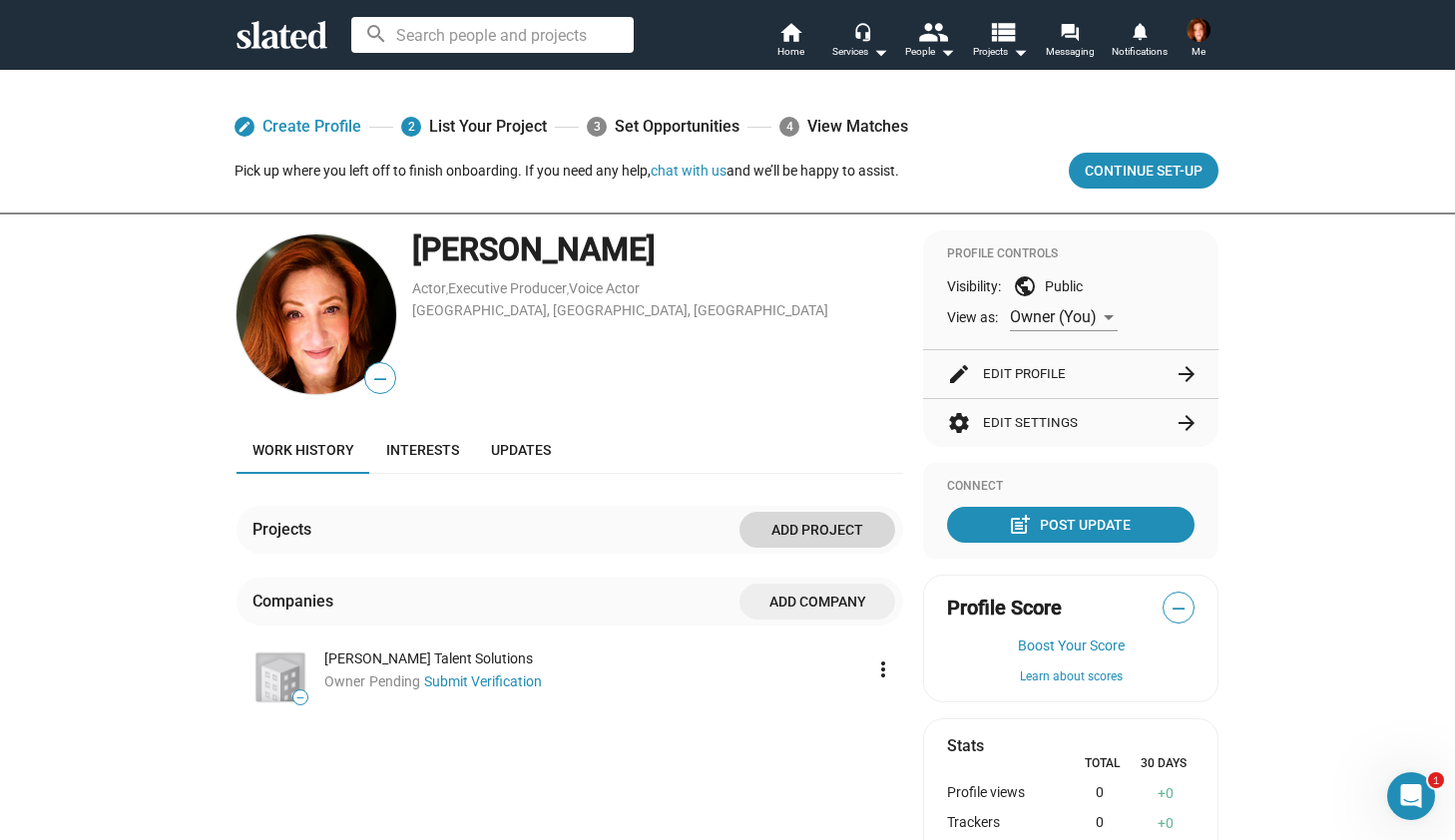 click on "Add project" 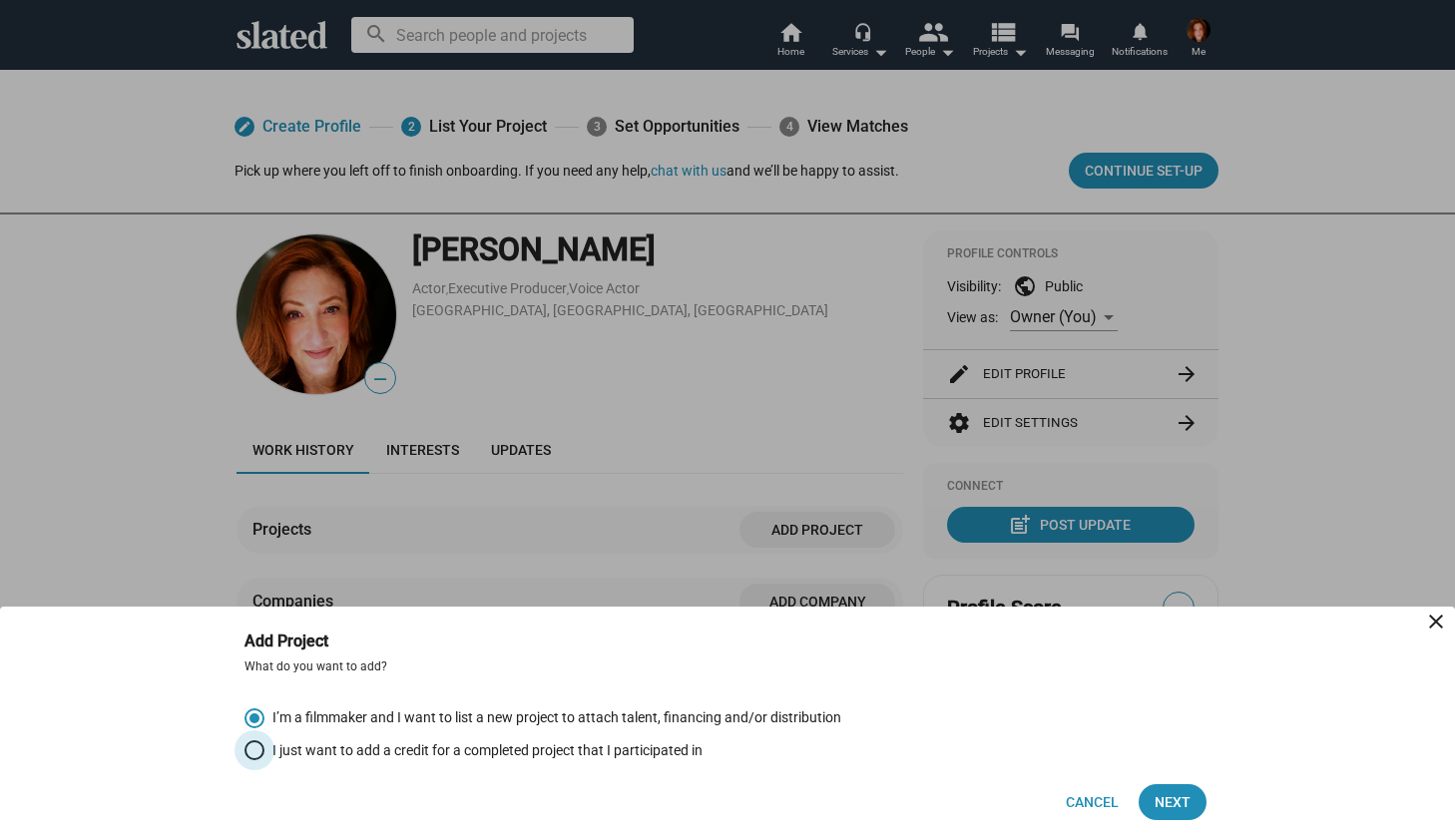 click at bounding box center [254, 750] 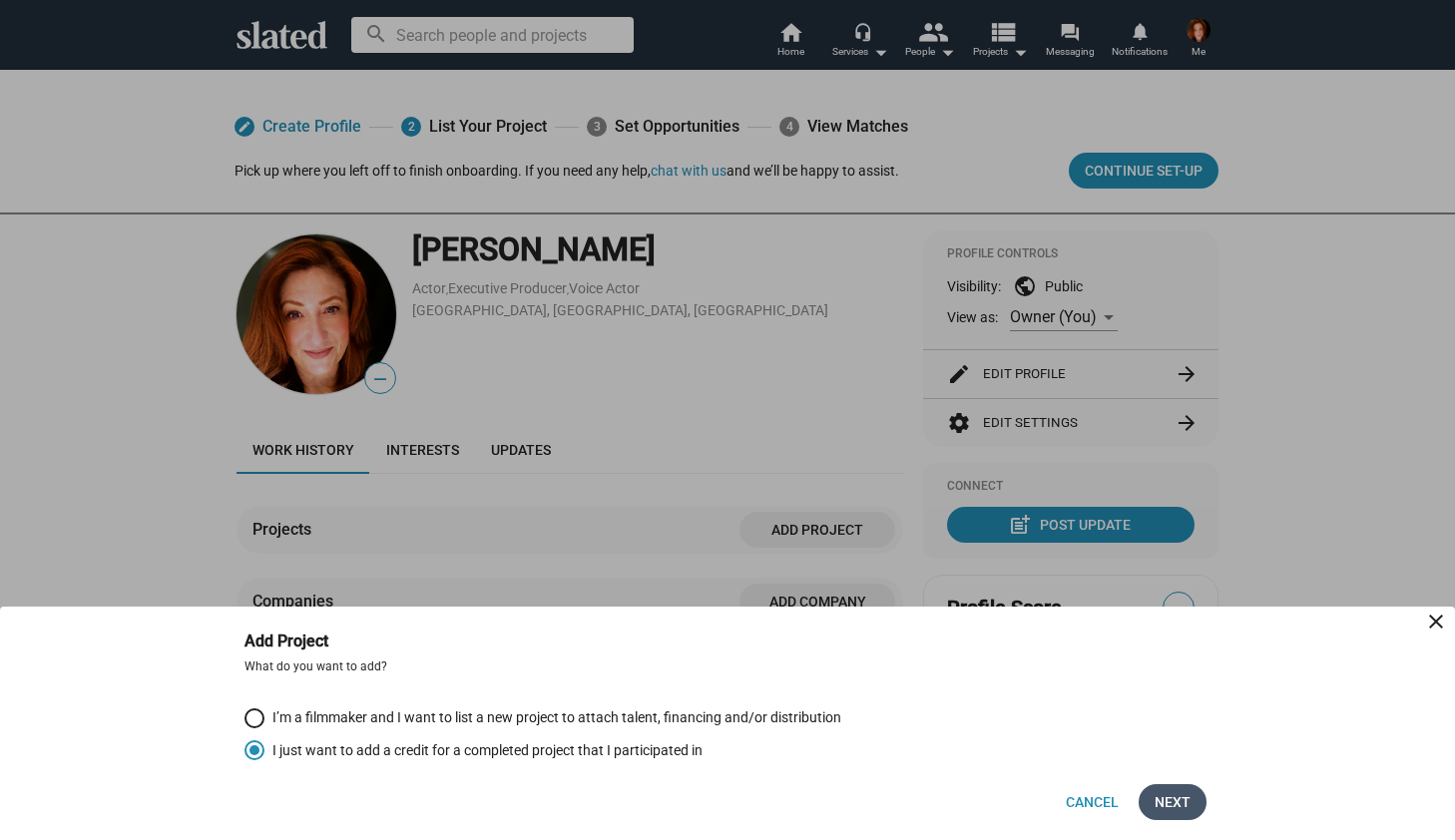 click on "Next" at bounding box center [1173, 802] 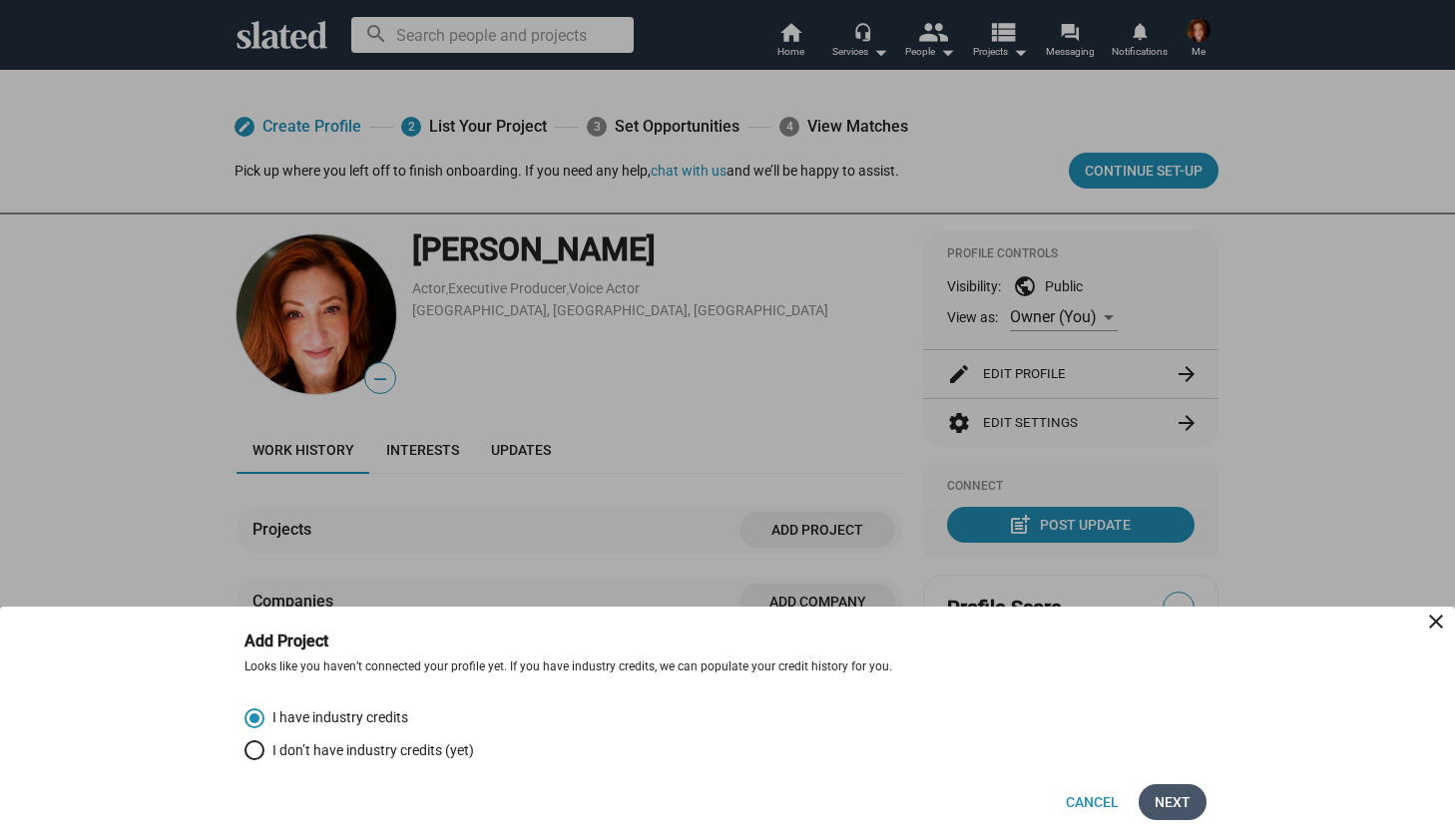 click on "Next" at bounding box center [1173, 802] 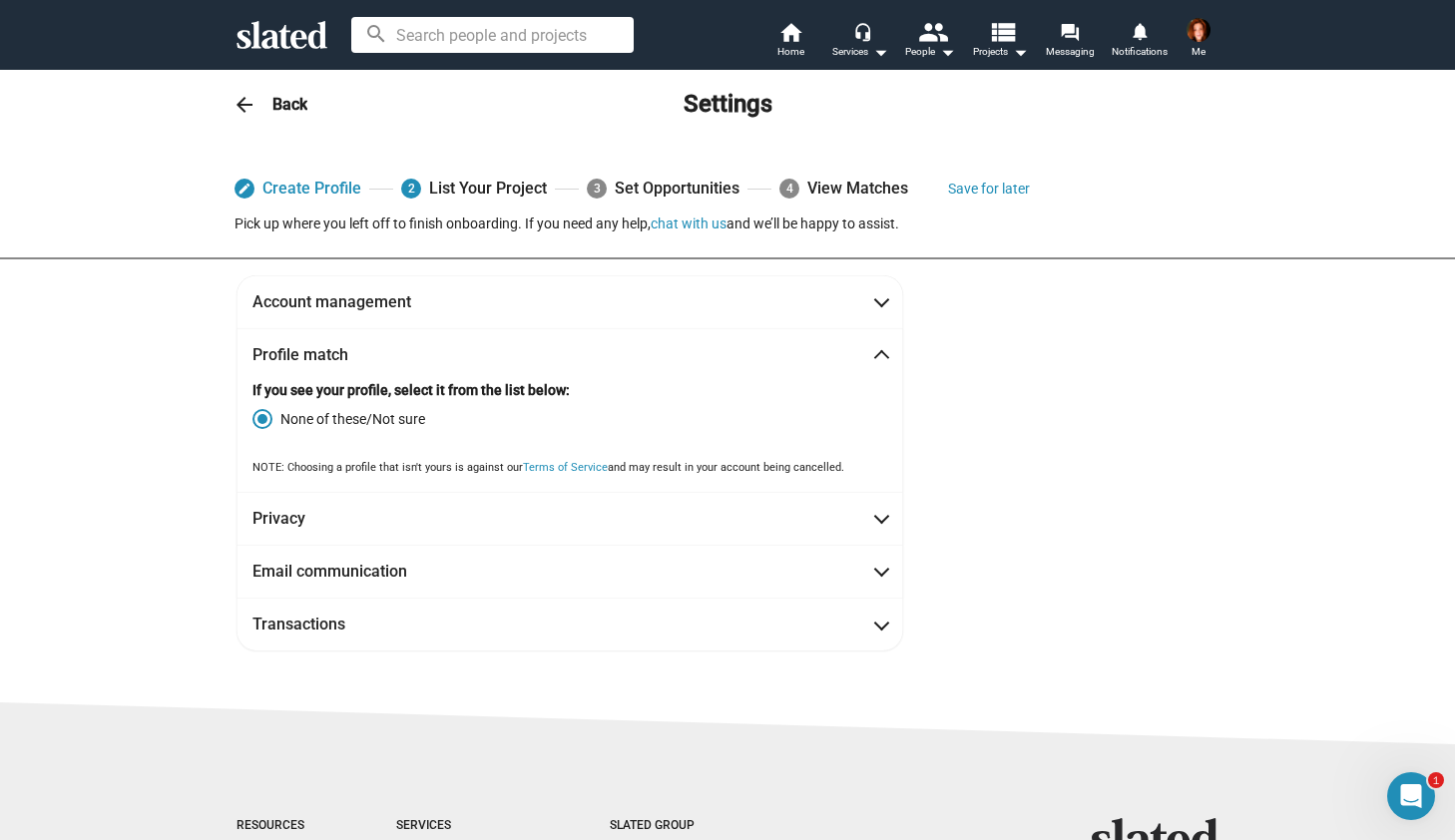 scroll, scrollTop: 0, scrollLeft: 0, axis: both 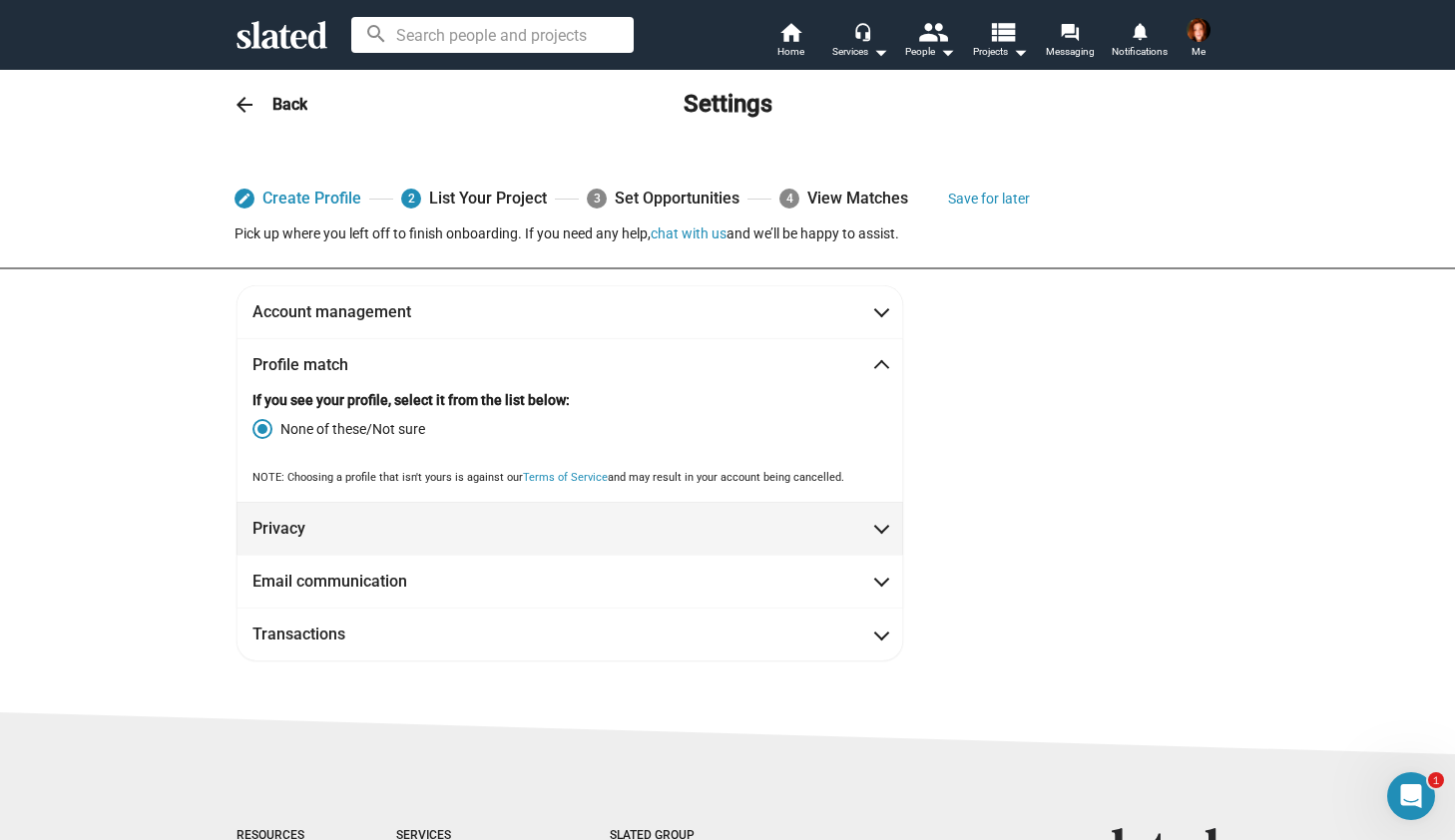 click on "Privacy" at bounding box center (570, 528) 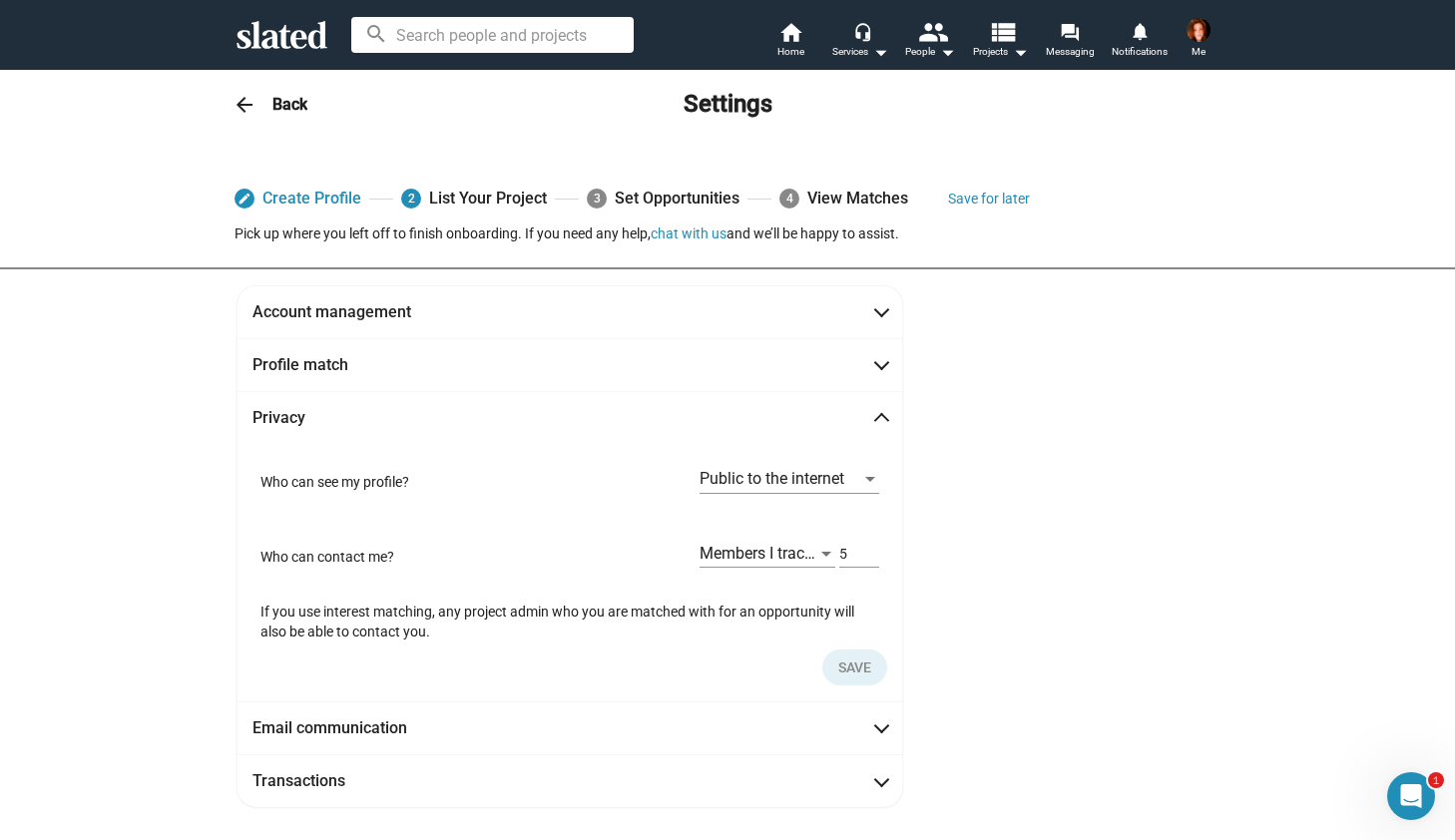 scroll, scrollTop: 210, scrollLeft: 0, axis: vertical 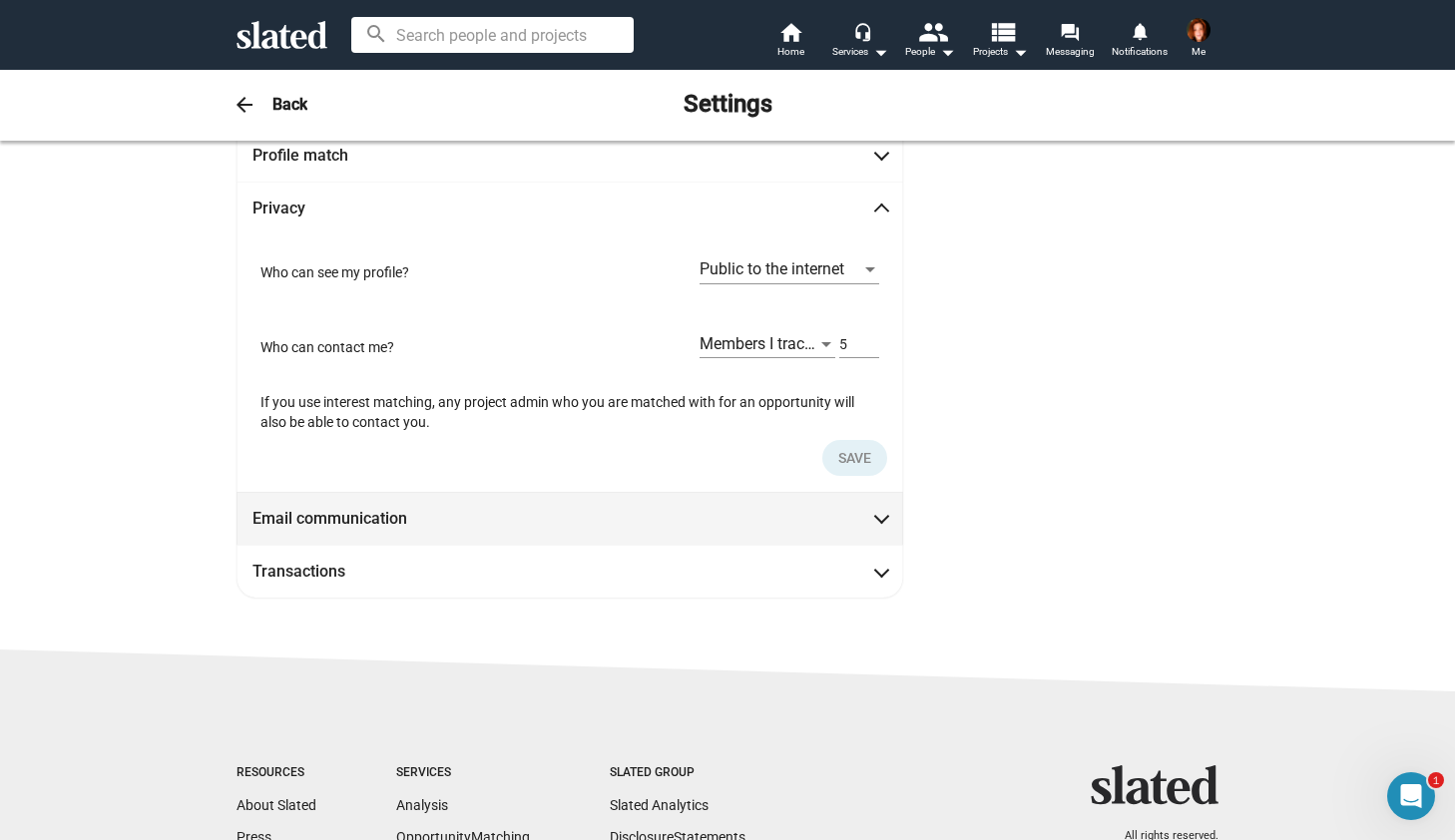 click on "Email communication" at bounding box center (570, 518) 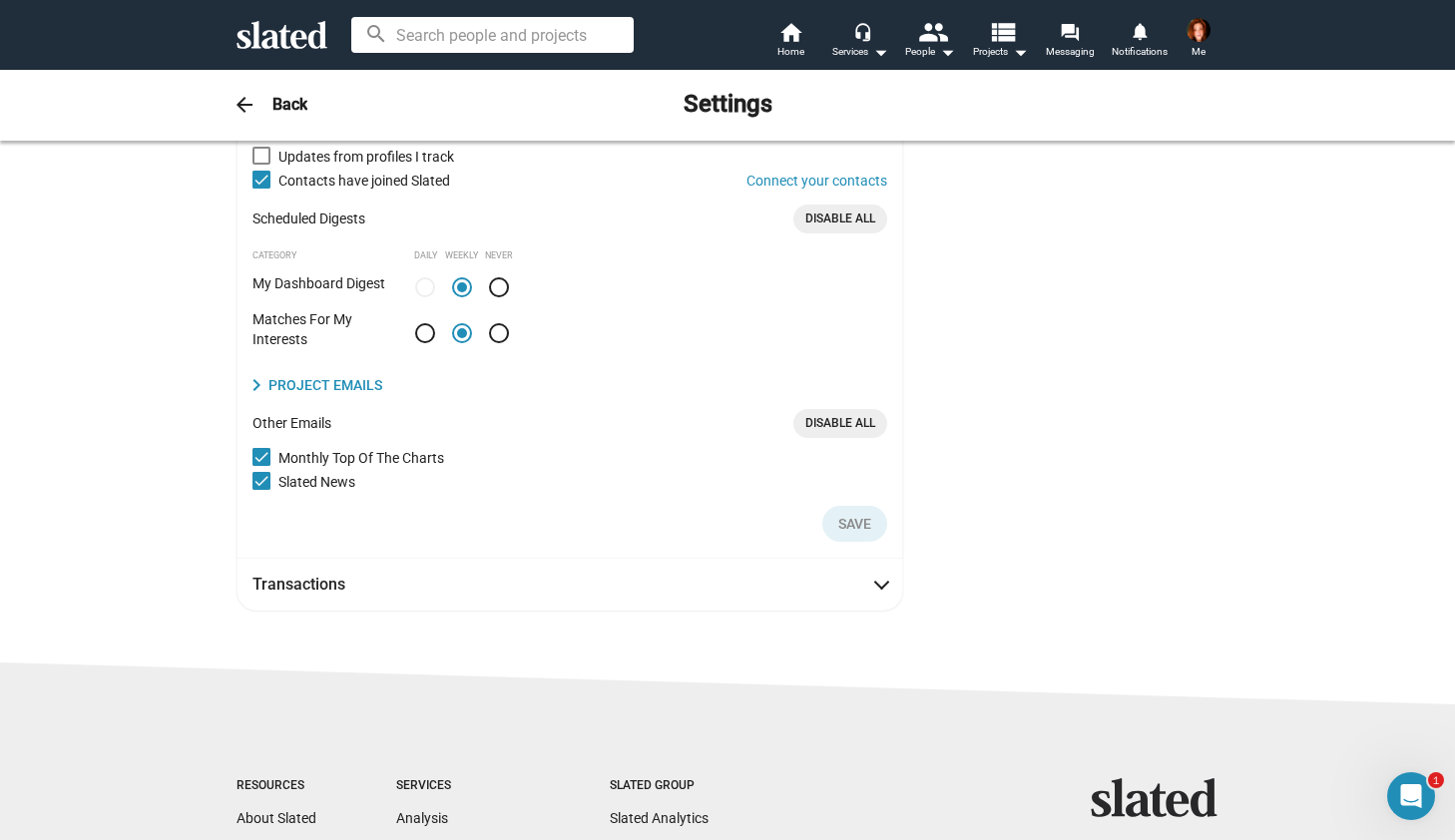 scroll, scrollTop: 463, scrollLeft: 0, axis: vertical 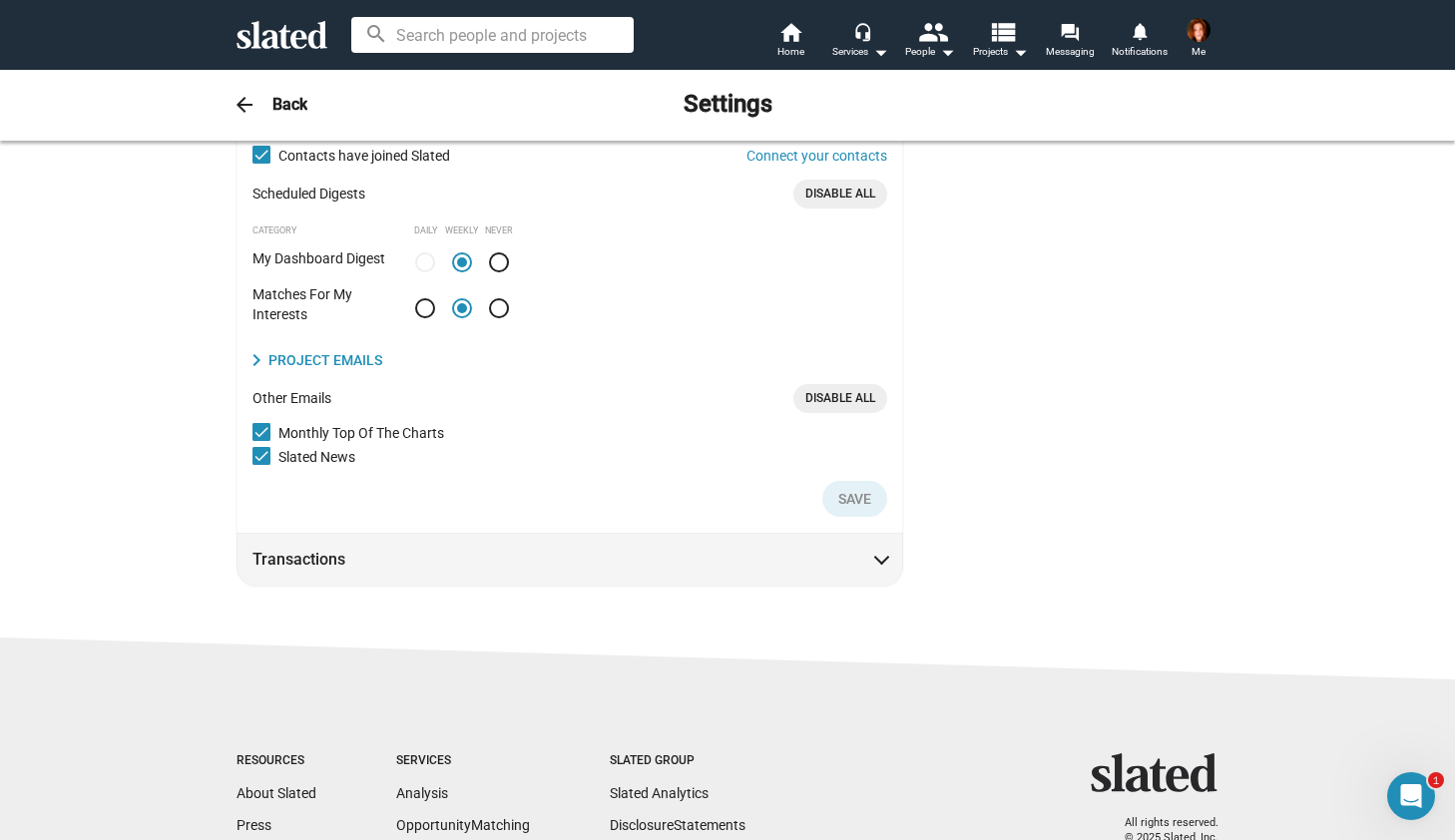 click on "Transactions" at bounding box center (570, 559) 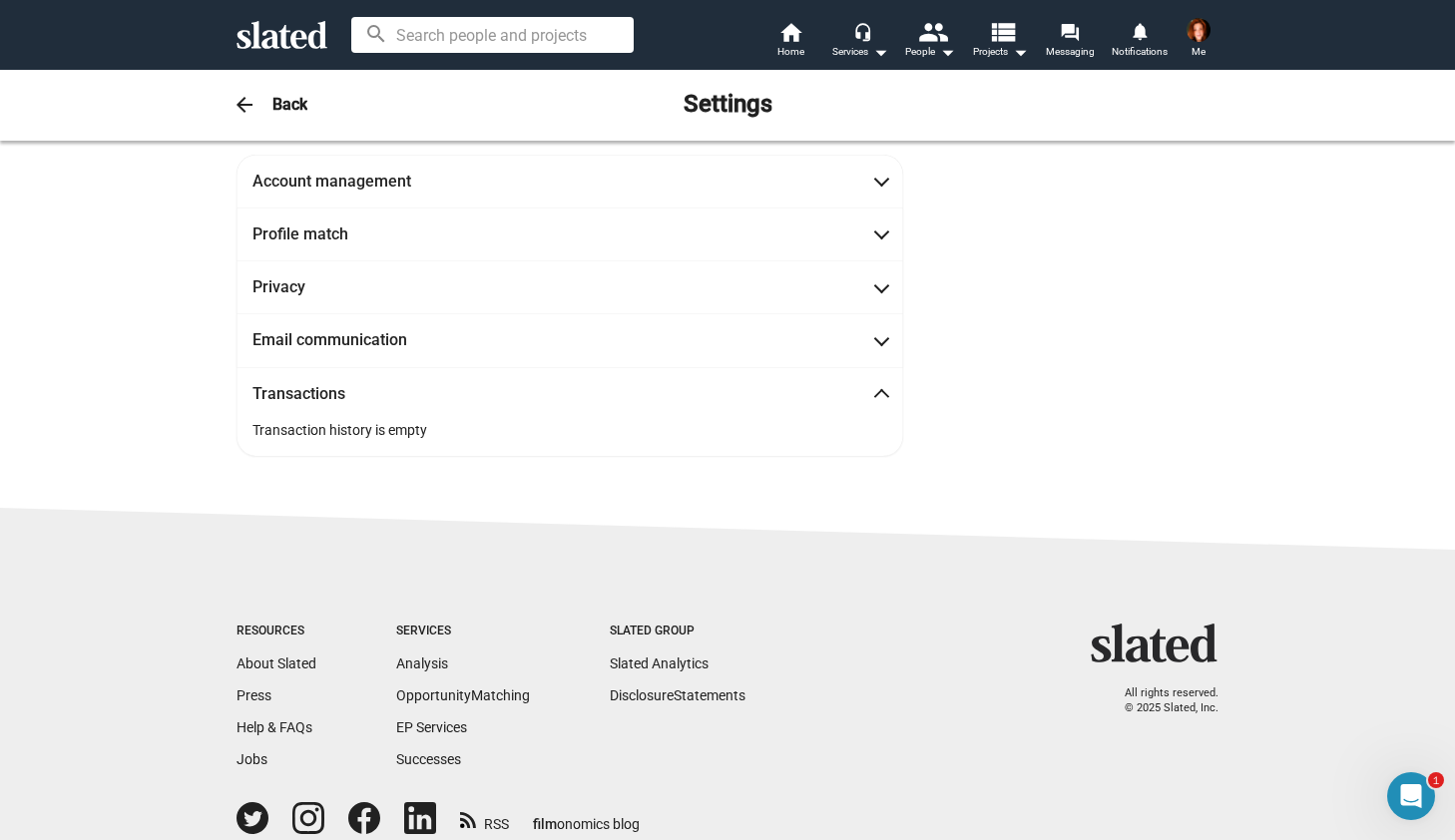 scroll, scrollTop: 0, scrollLeft: 0, axis: both 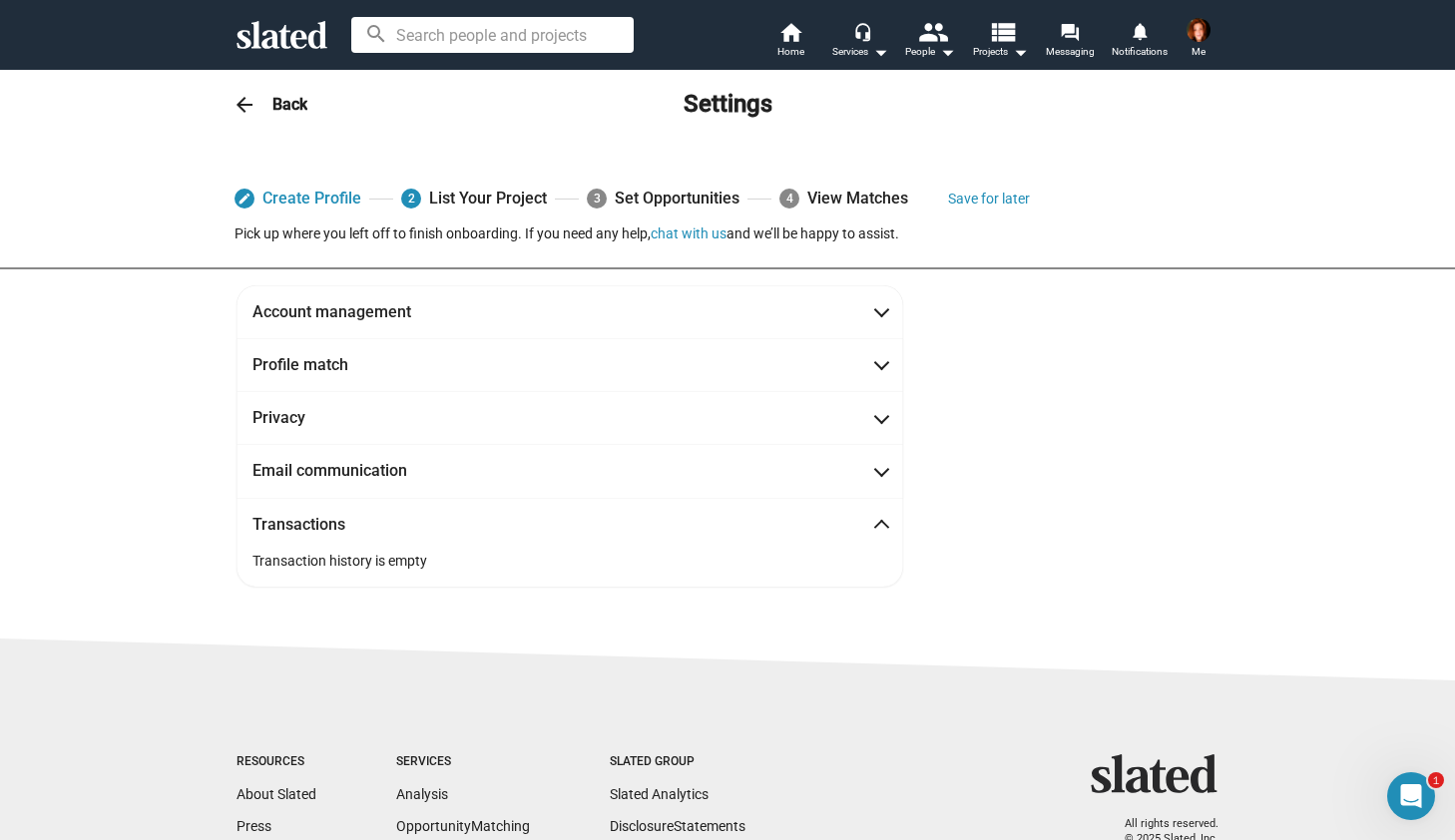 click on "Back" 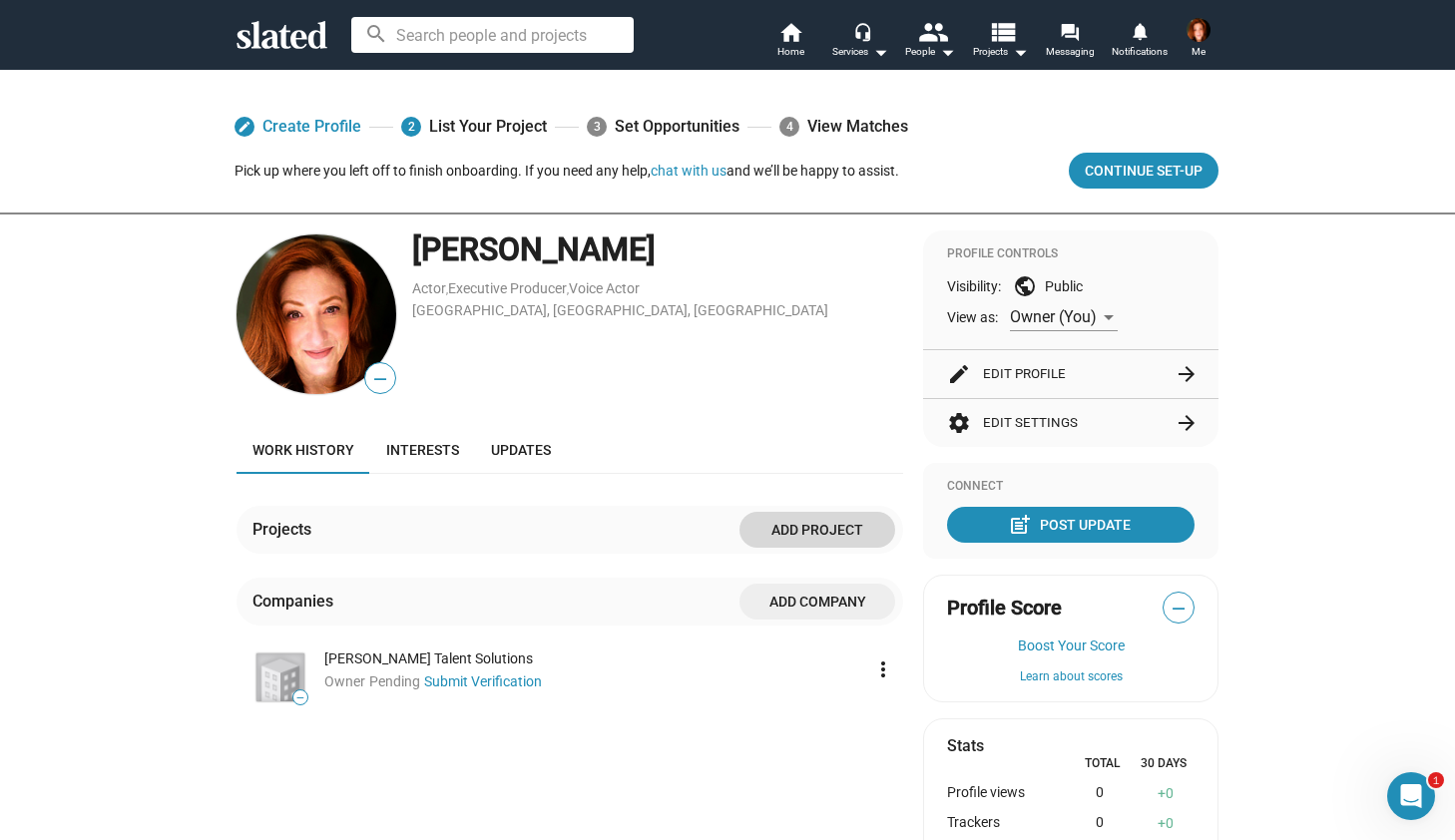 click on "Add project" 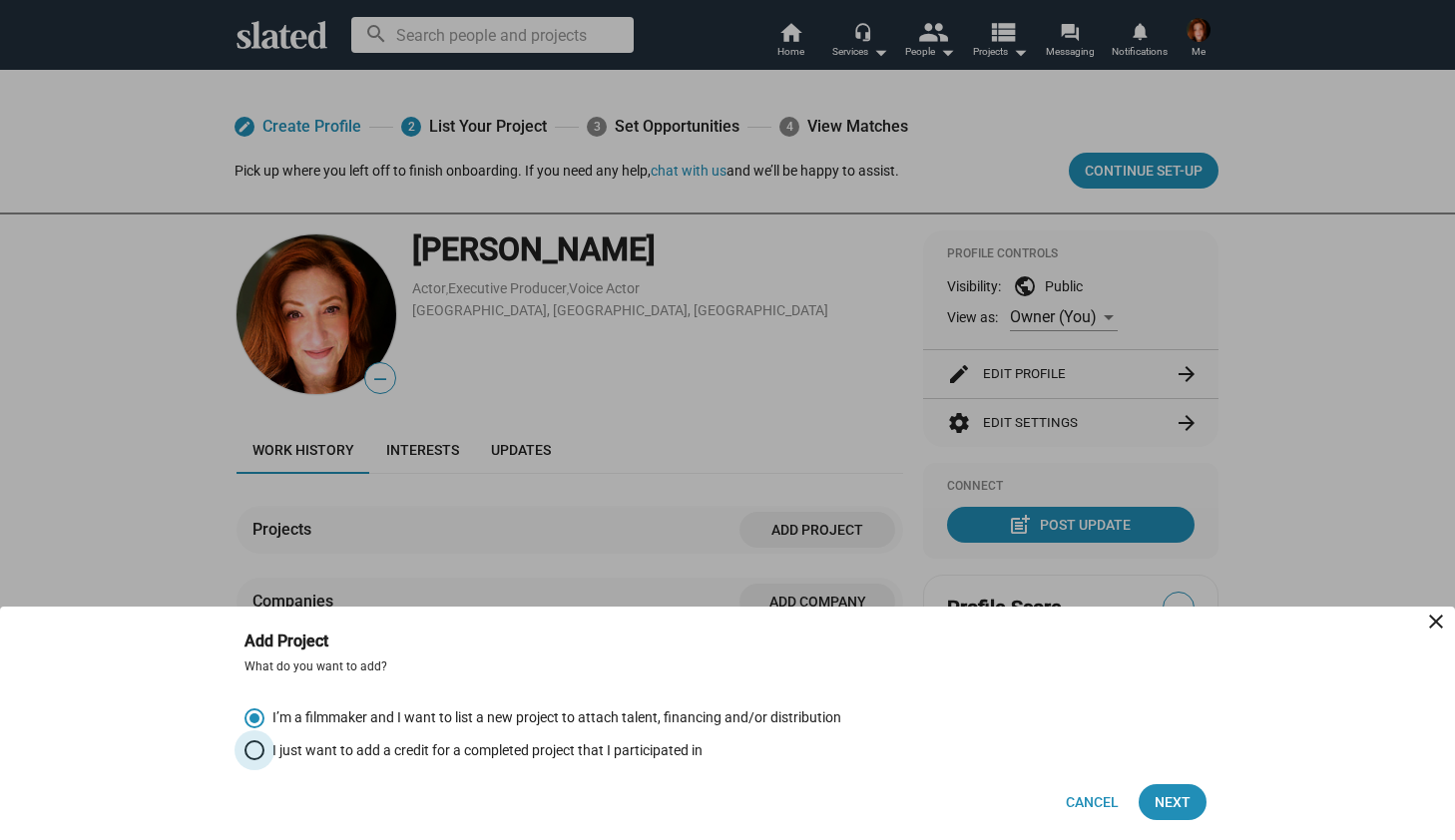 click on "I just want to add a credit for a completed project that I participated in" at bounding box center (483, 750) 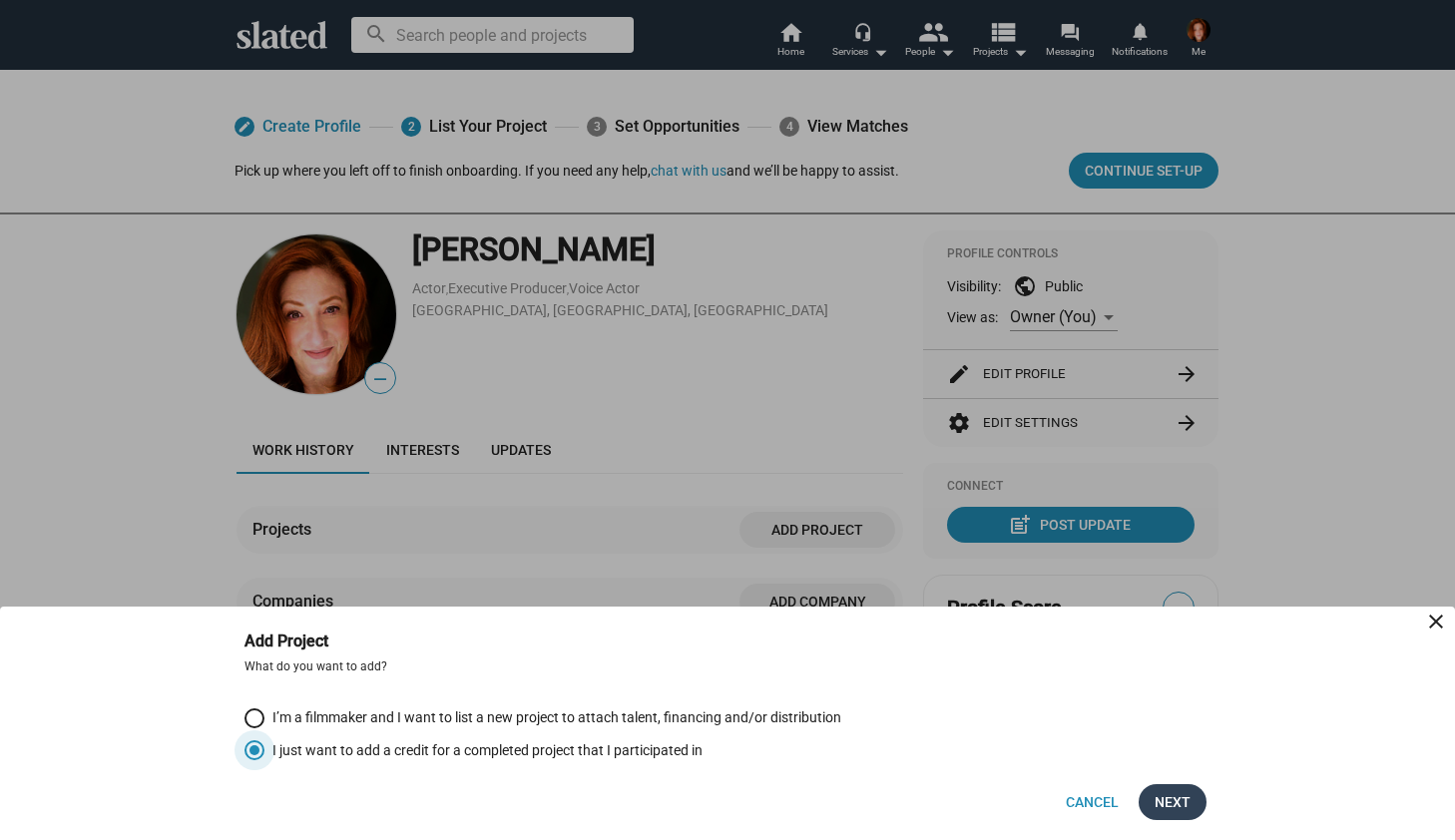 click on "Next" at bounding box center [1173, 802] 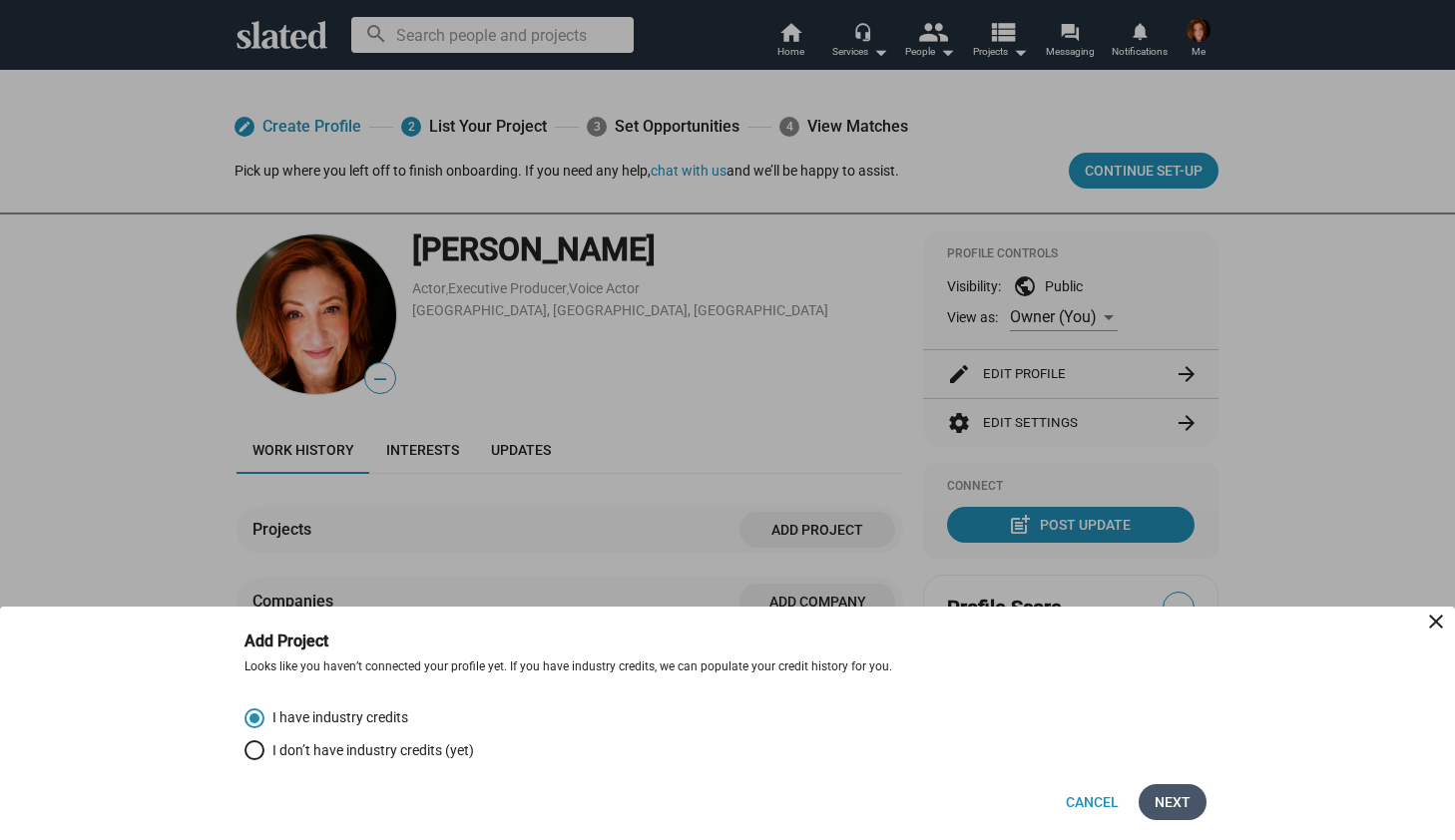 click on "Next" at bounding box center [1173, 802] 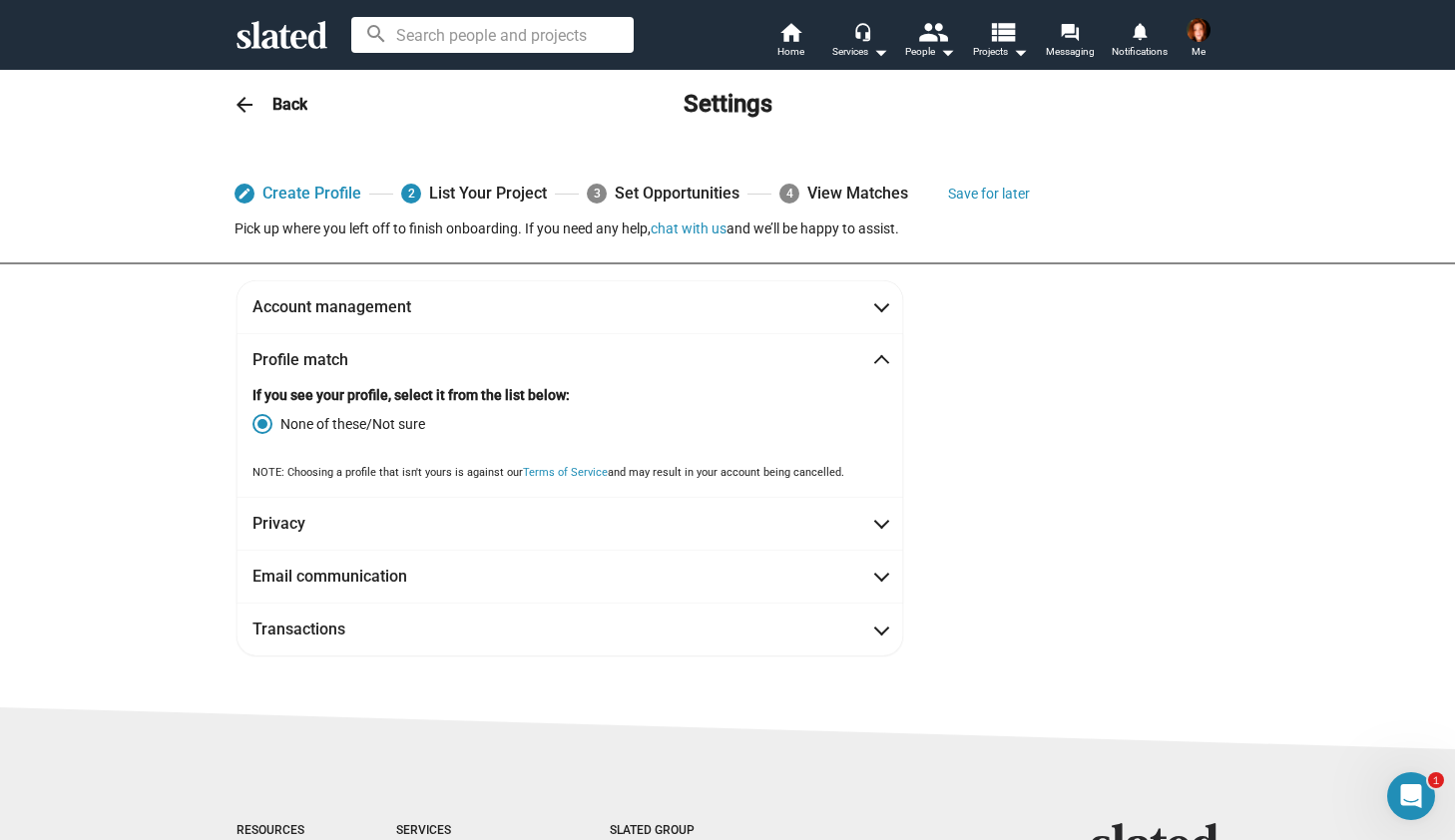 scroll, scrollTop: 0, scrollLeft: 0, axis: both 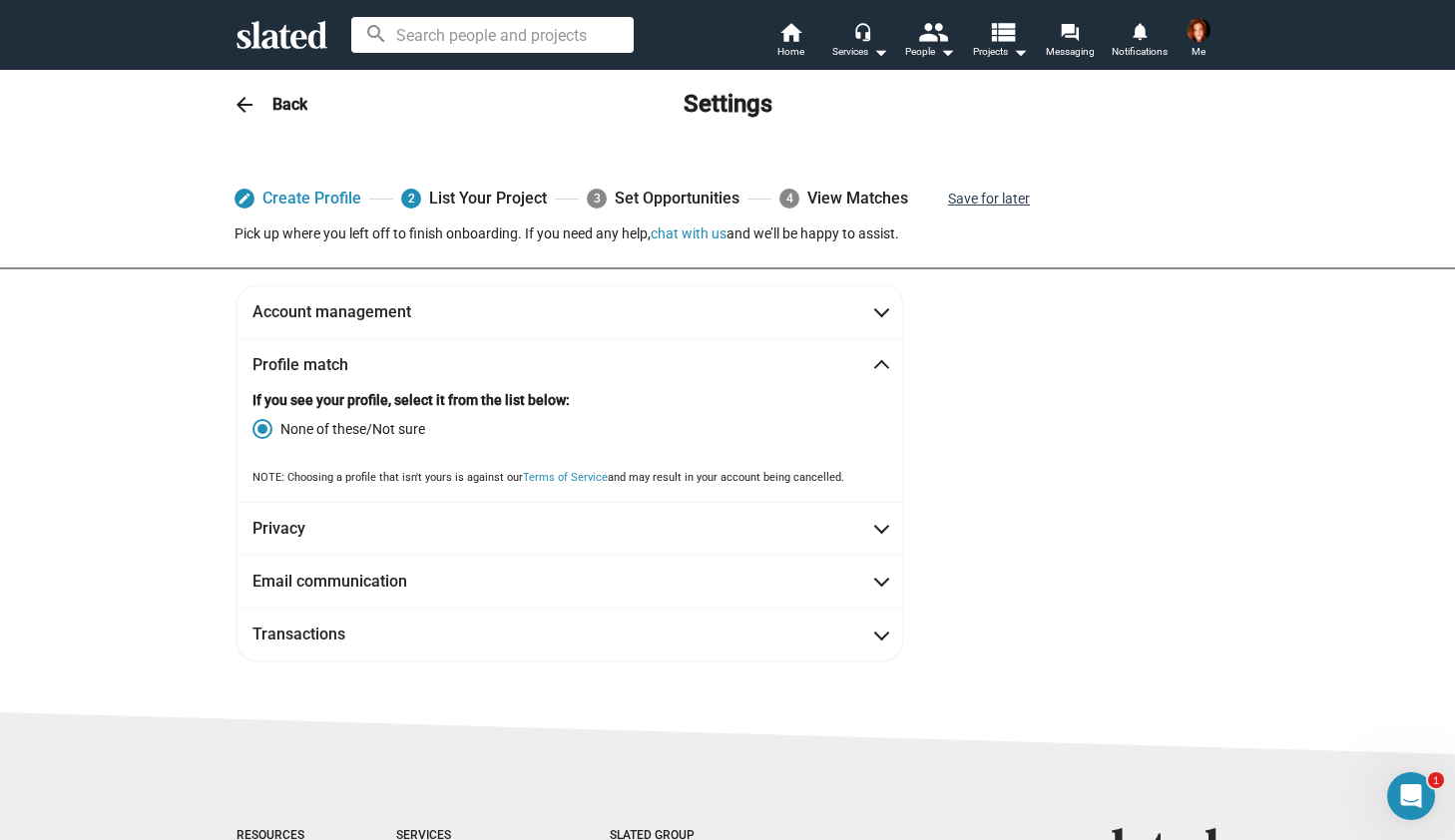 click on "Save for later" 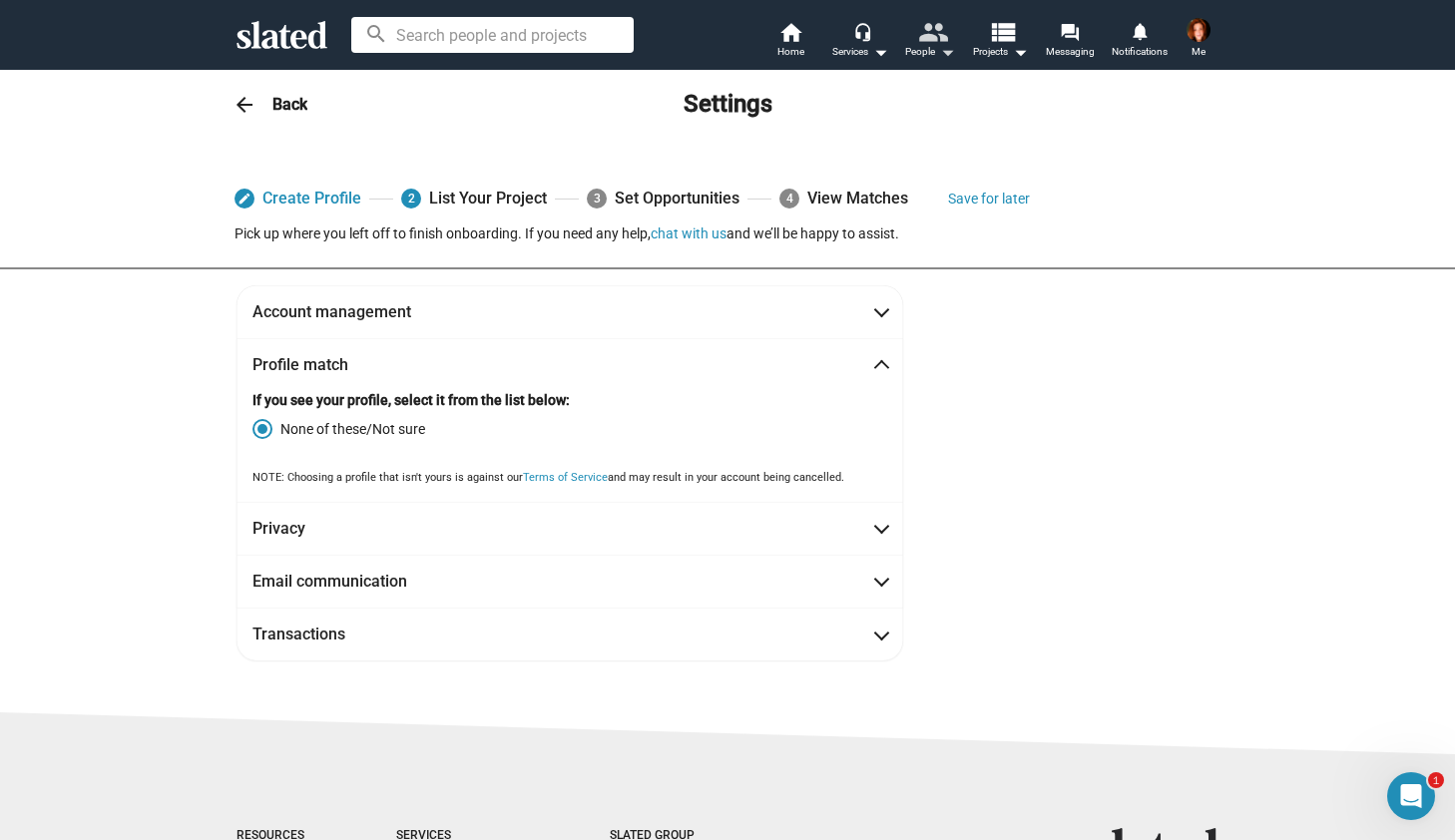 click on "people" at bounding box center [932, 31] 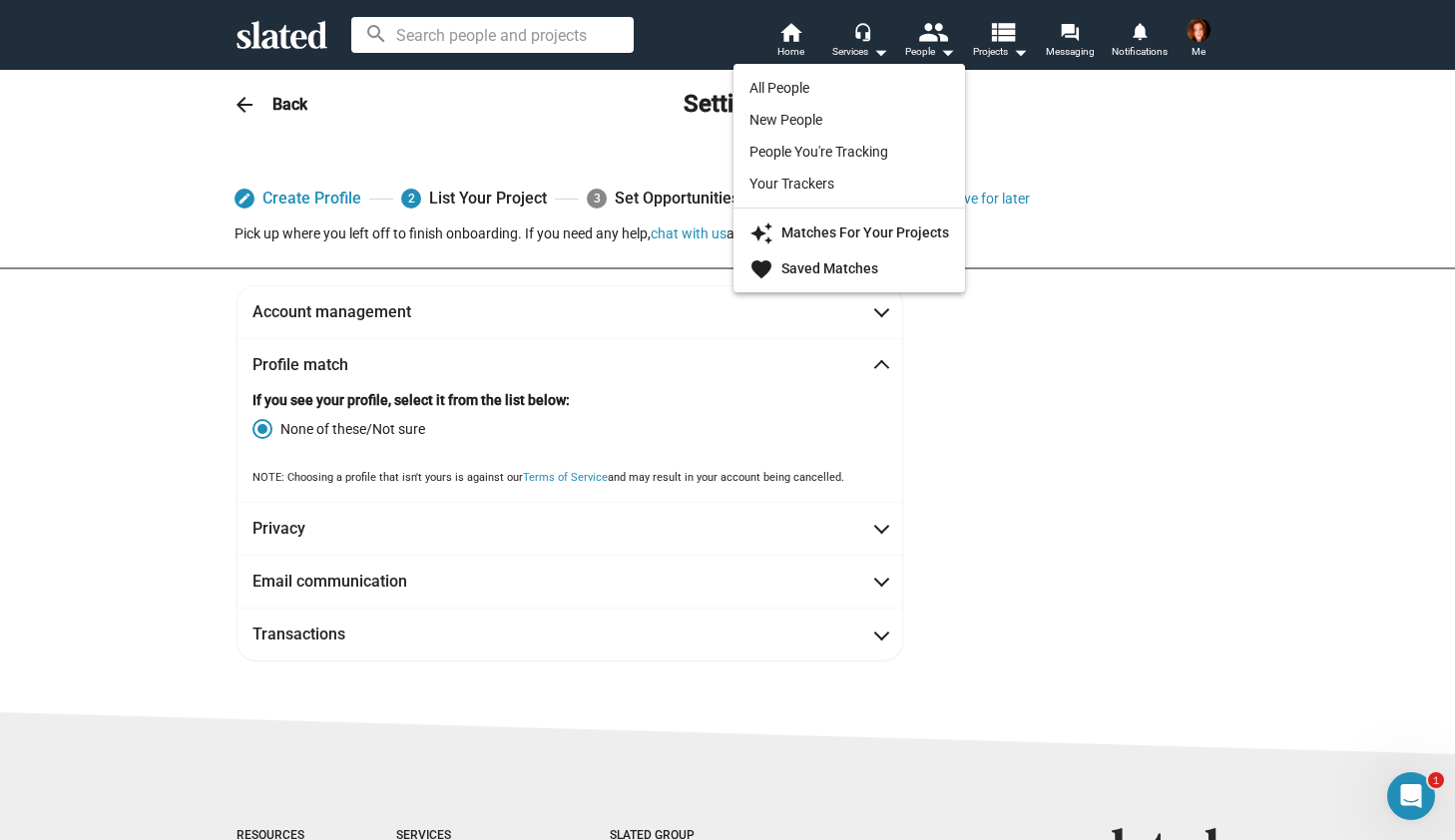click at bounding box center (728, 420) 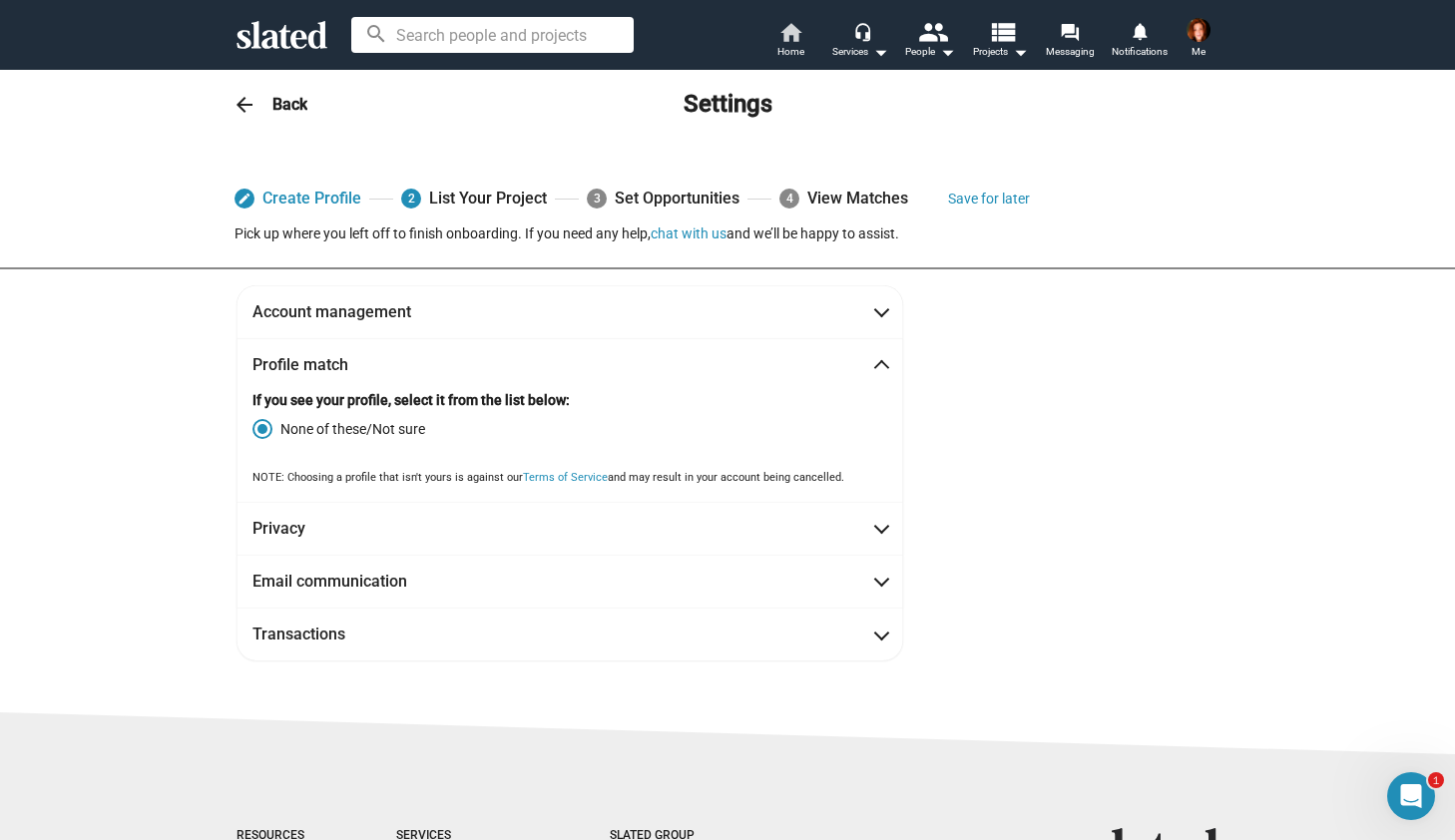 click on "home" at bounding box center [790, 32] 